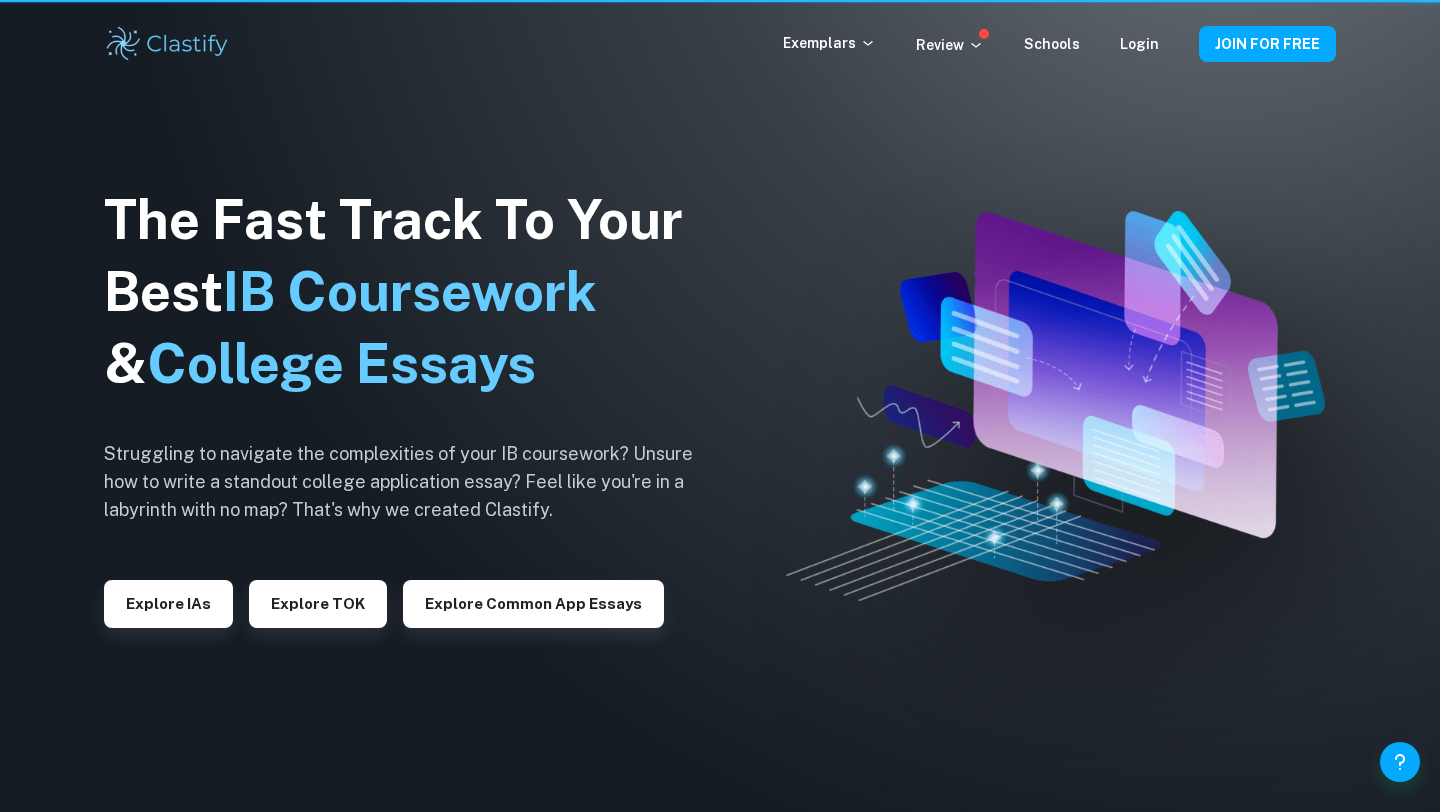 scroll, scrollTop: 0, scrollLeft: 0, axis: both 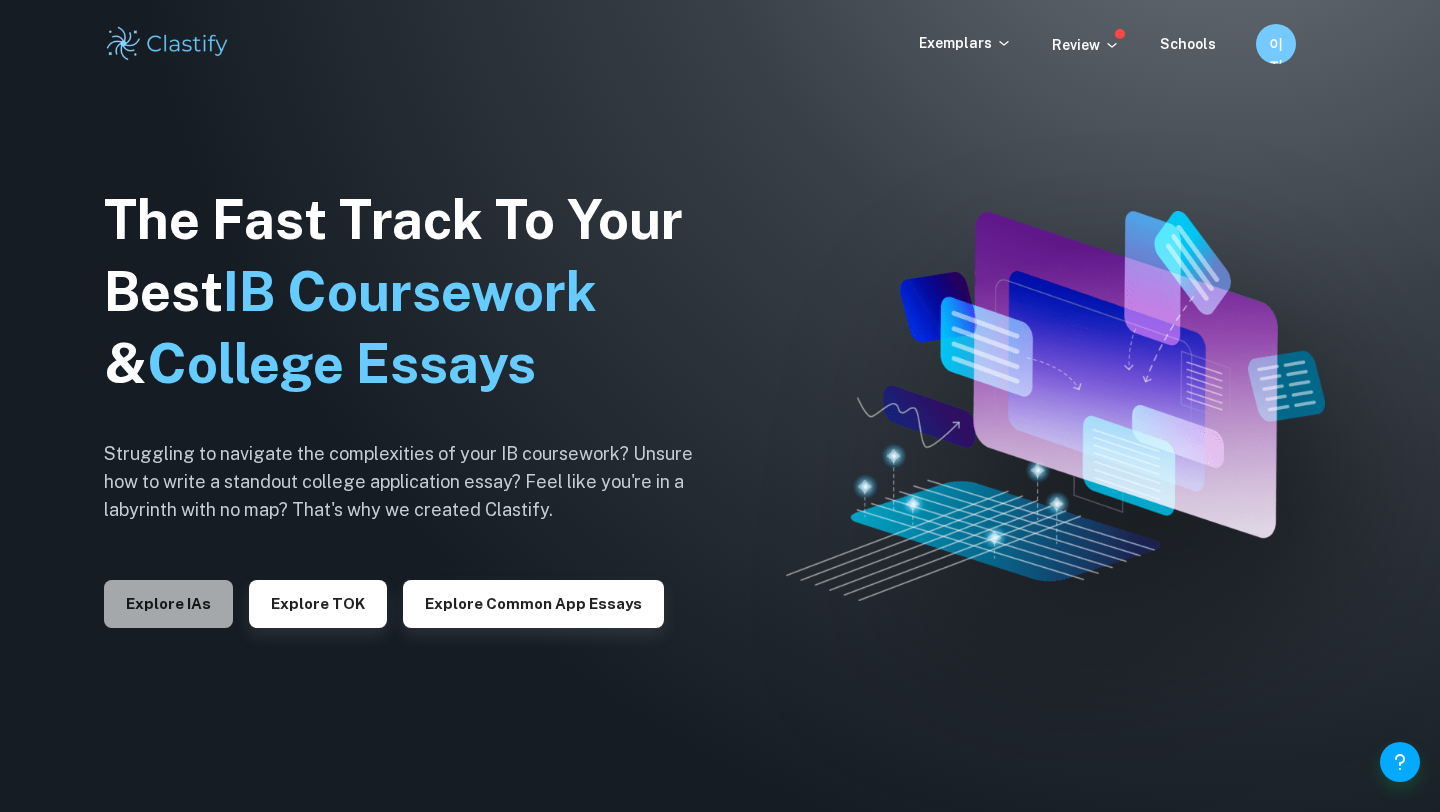 click on "Explore IAs" at bounding box center [168, 604] 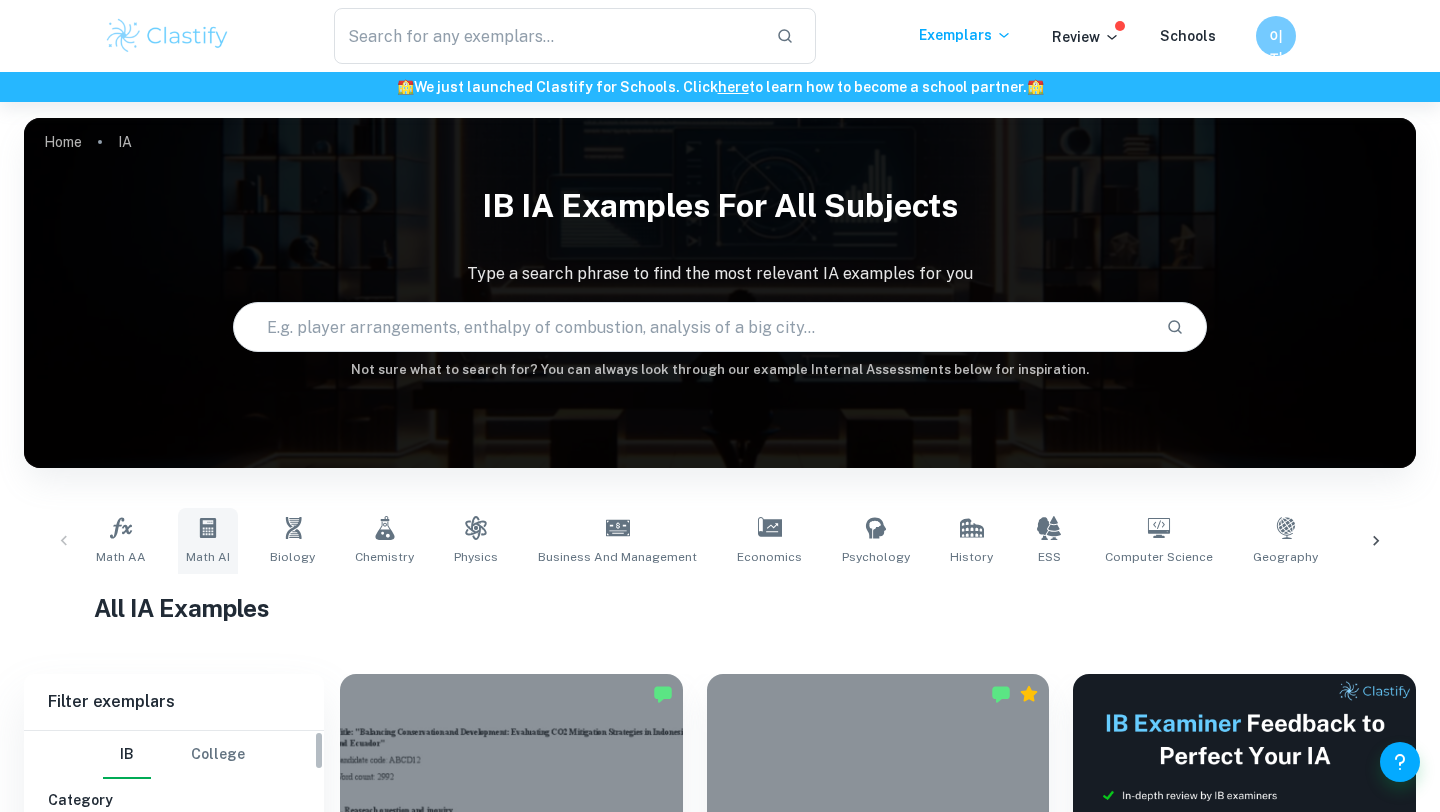 scroll, scrollTop: 385, scrollLeft: 0, axis: vertical 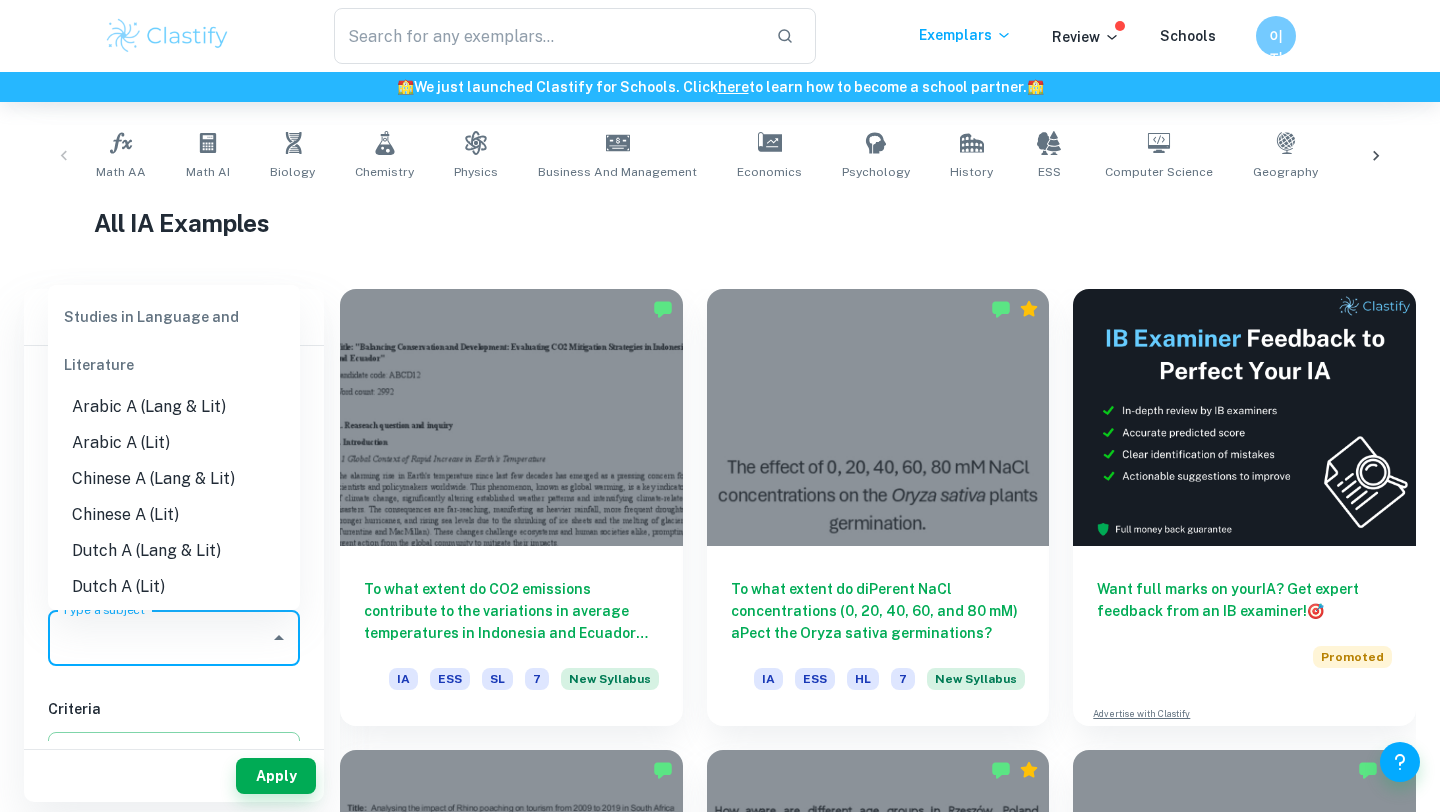click on "Type a subject" at bounding box center (159, 638) 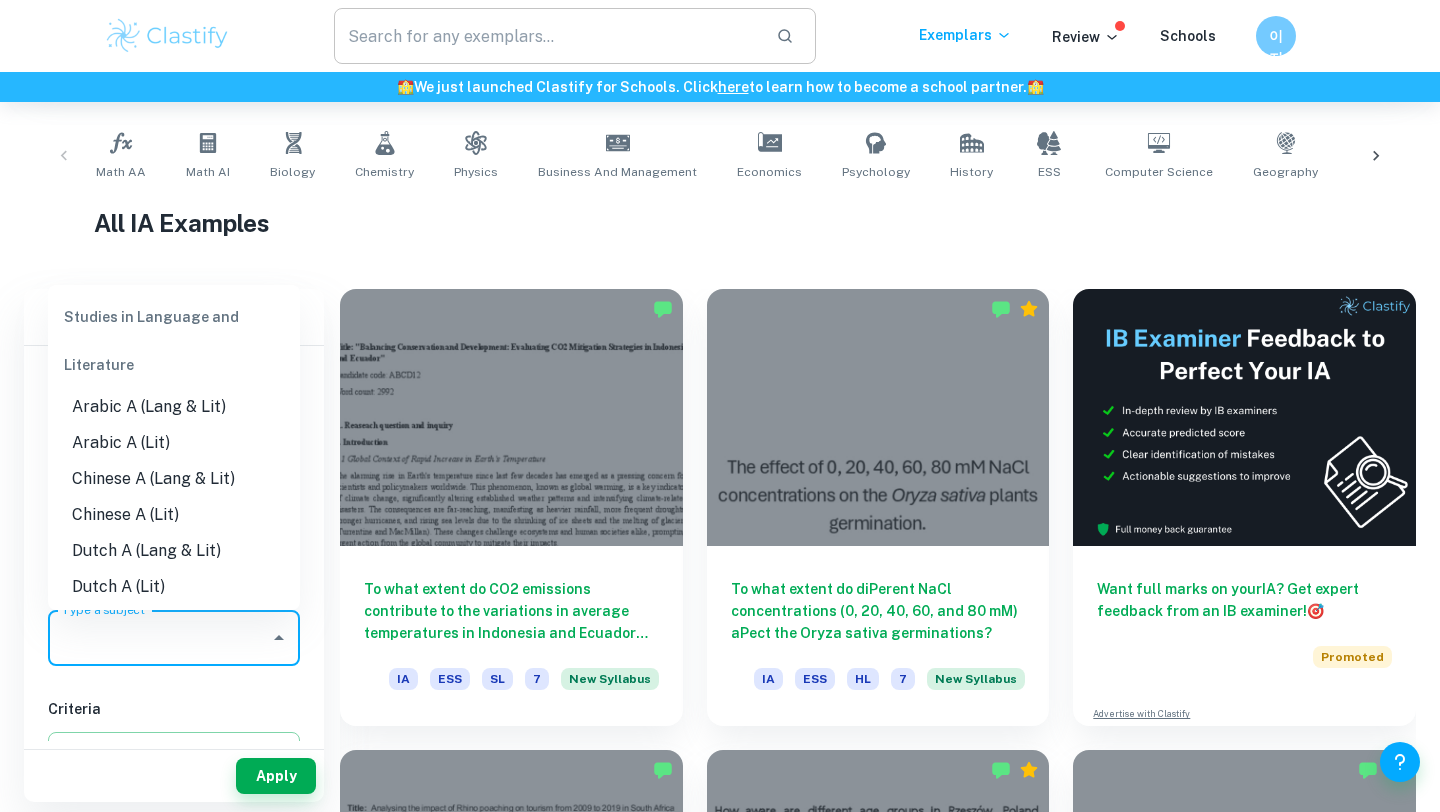 click at bounding box center [547, 36] 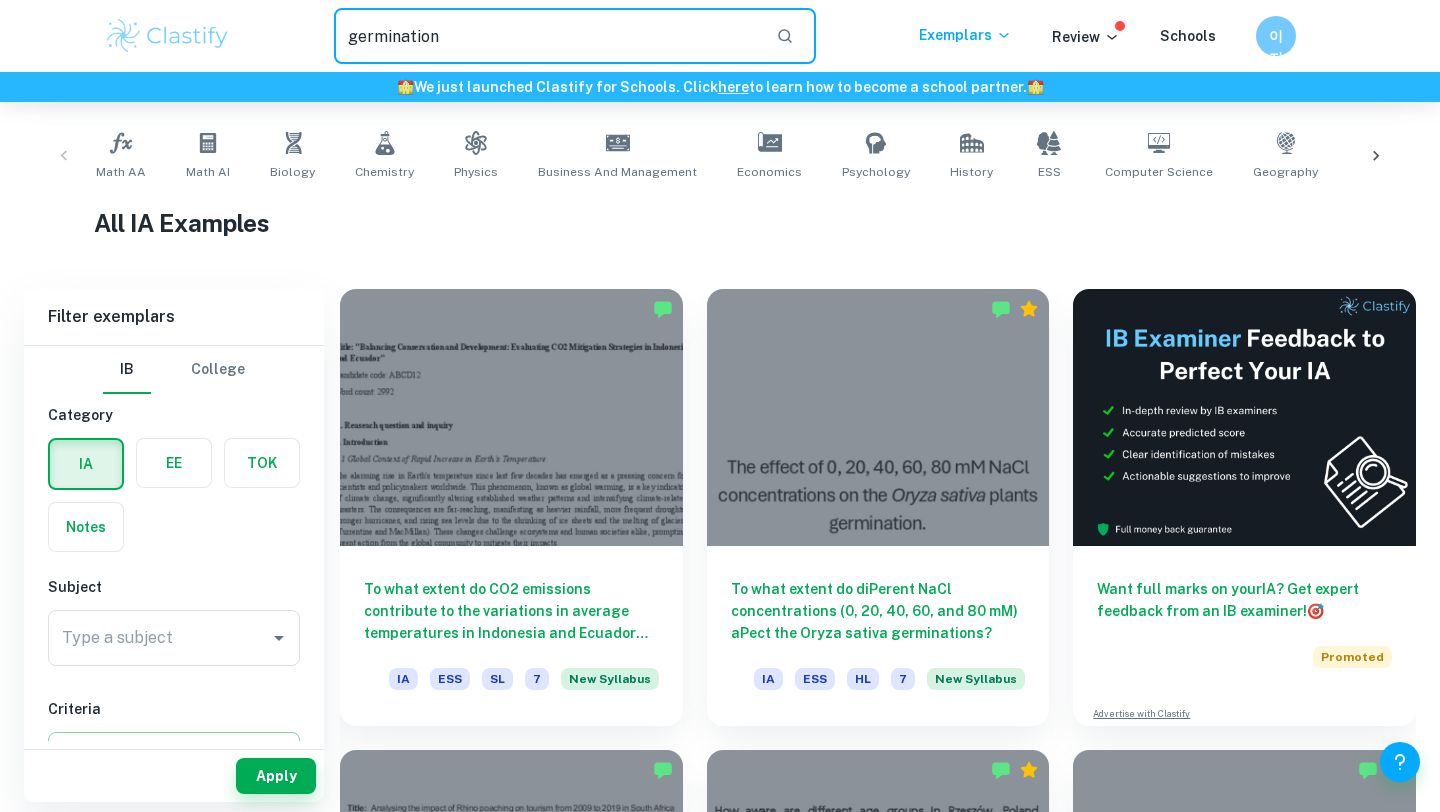 type on "germination" 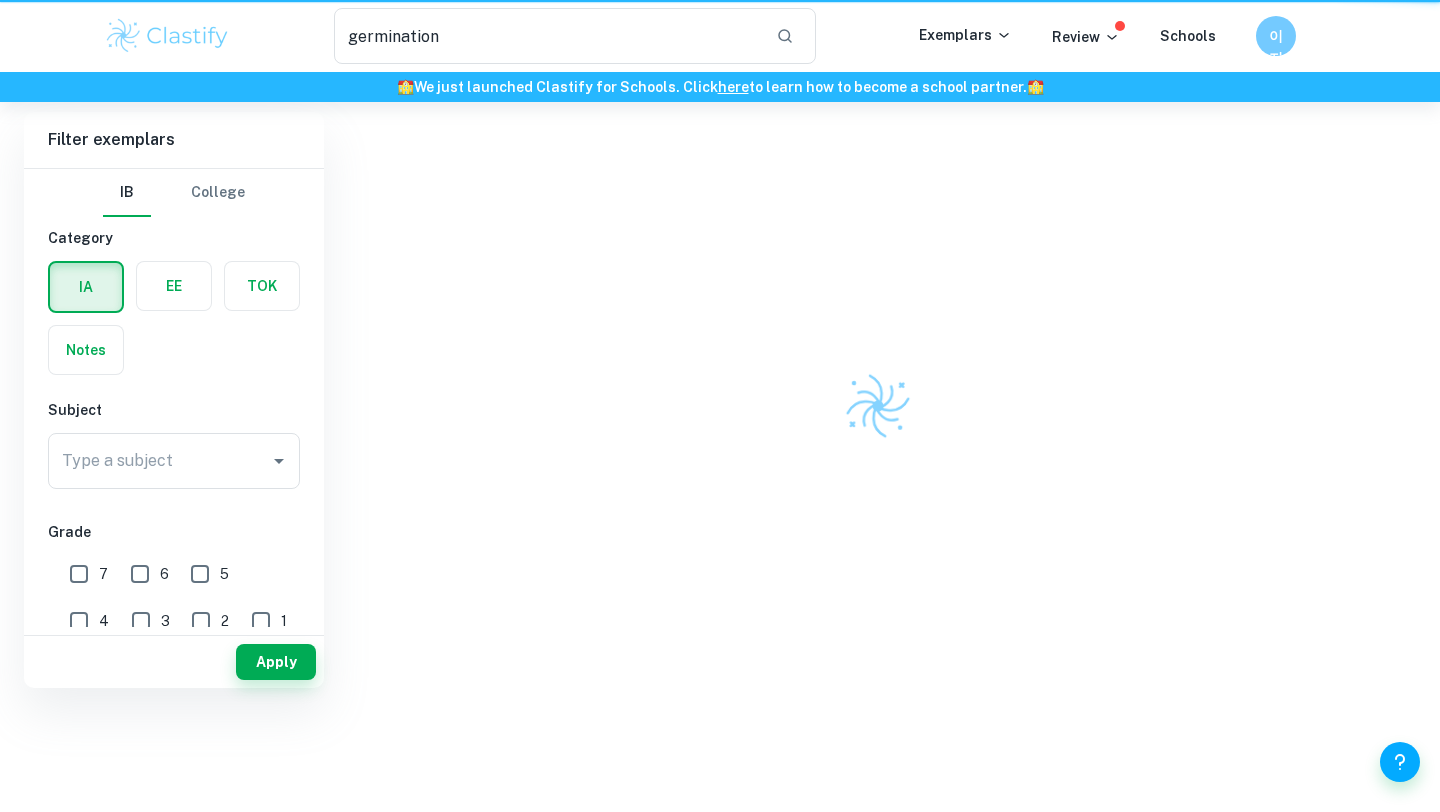 scroll, scrollTop: 0, scrollLeft: 0, axis: both 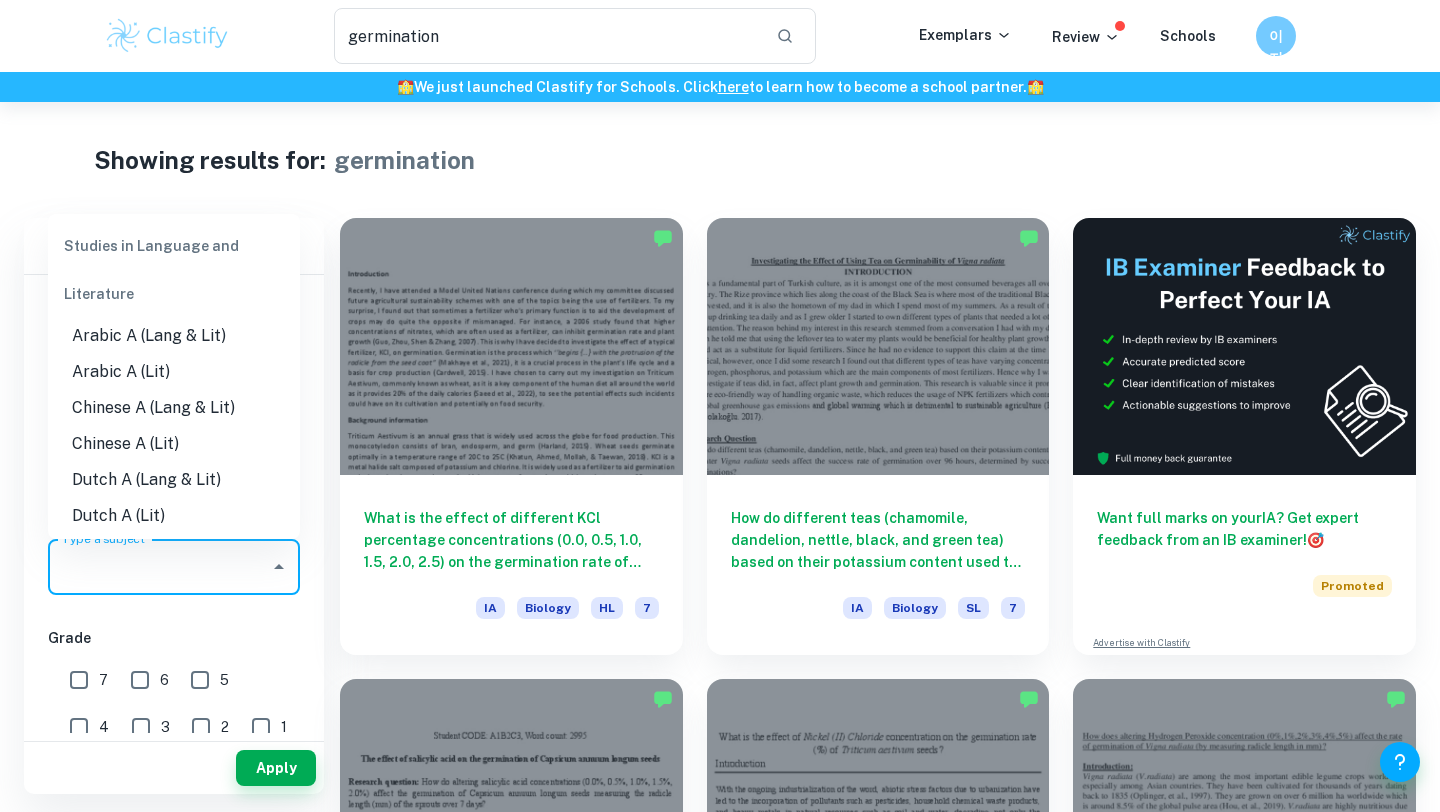 click on "Type a subject" at bounding box center [159, 567] 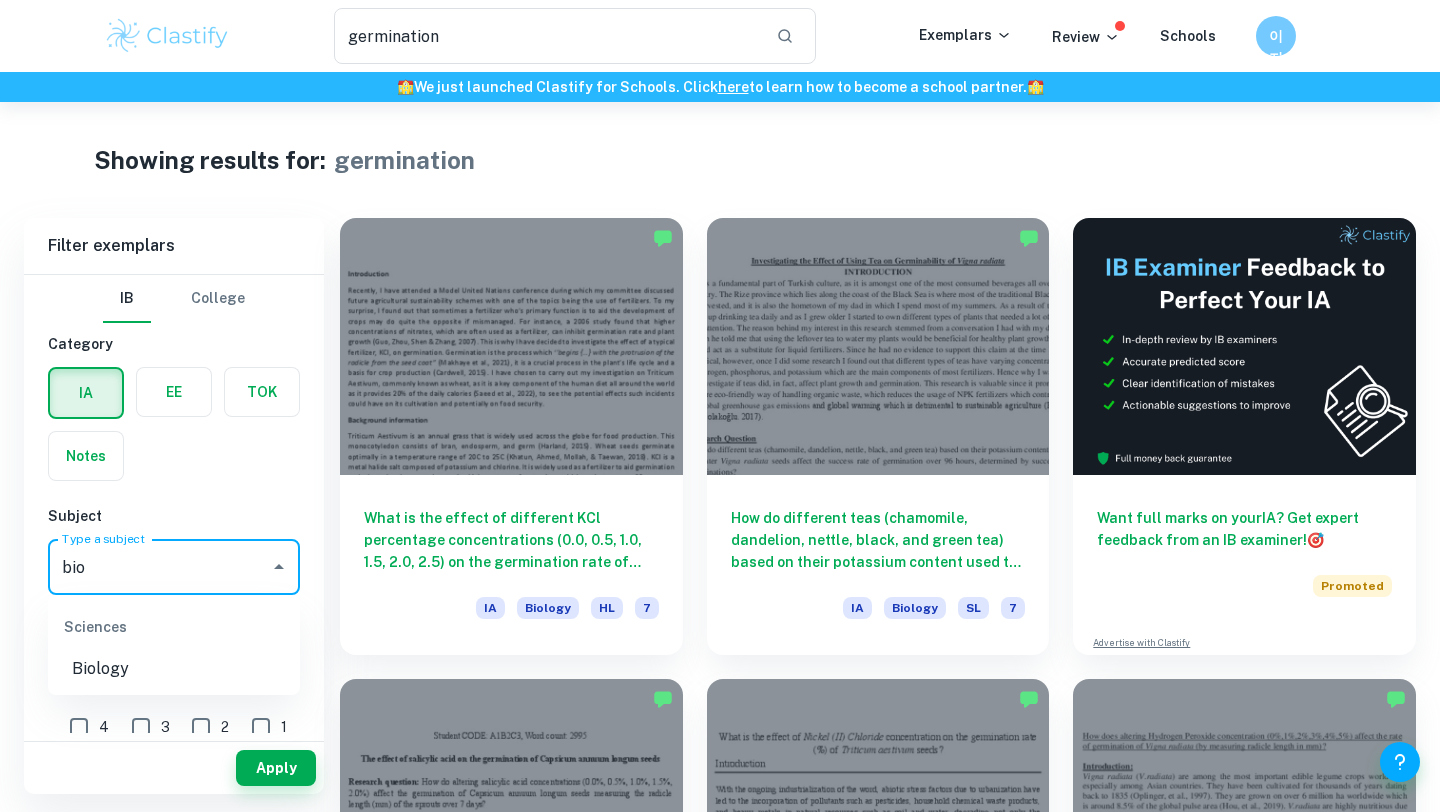 click on "Biology" at bounding box center [174, 669] 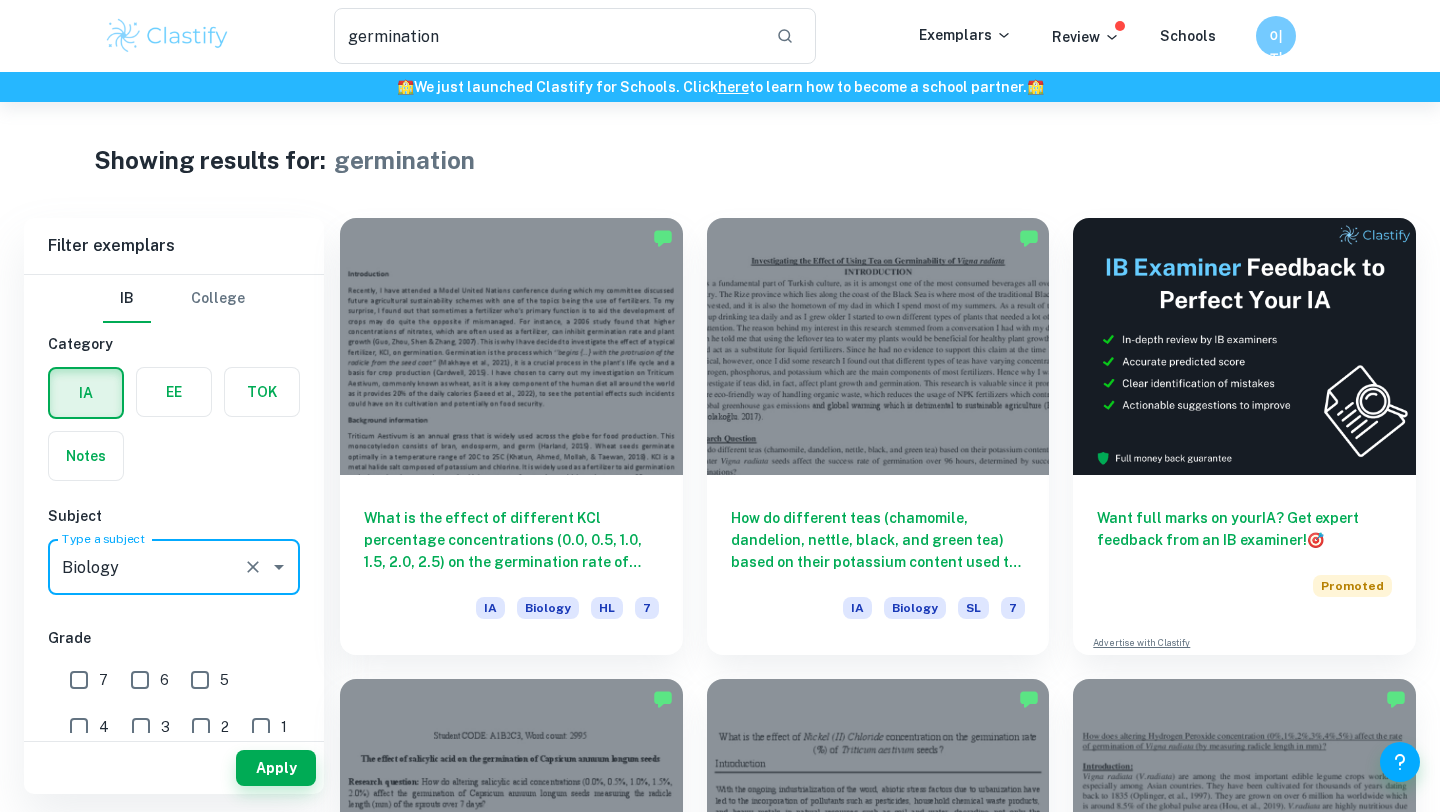type on "Biology" 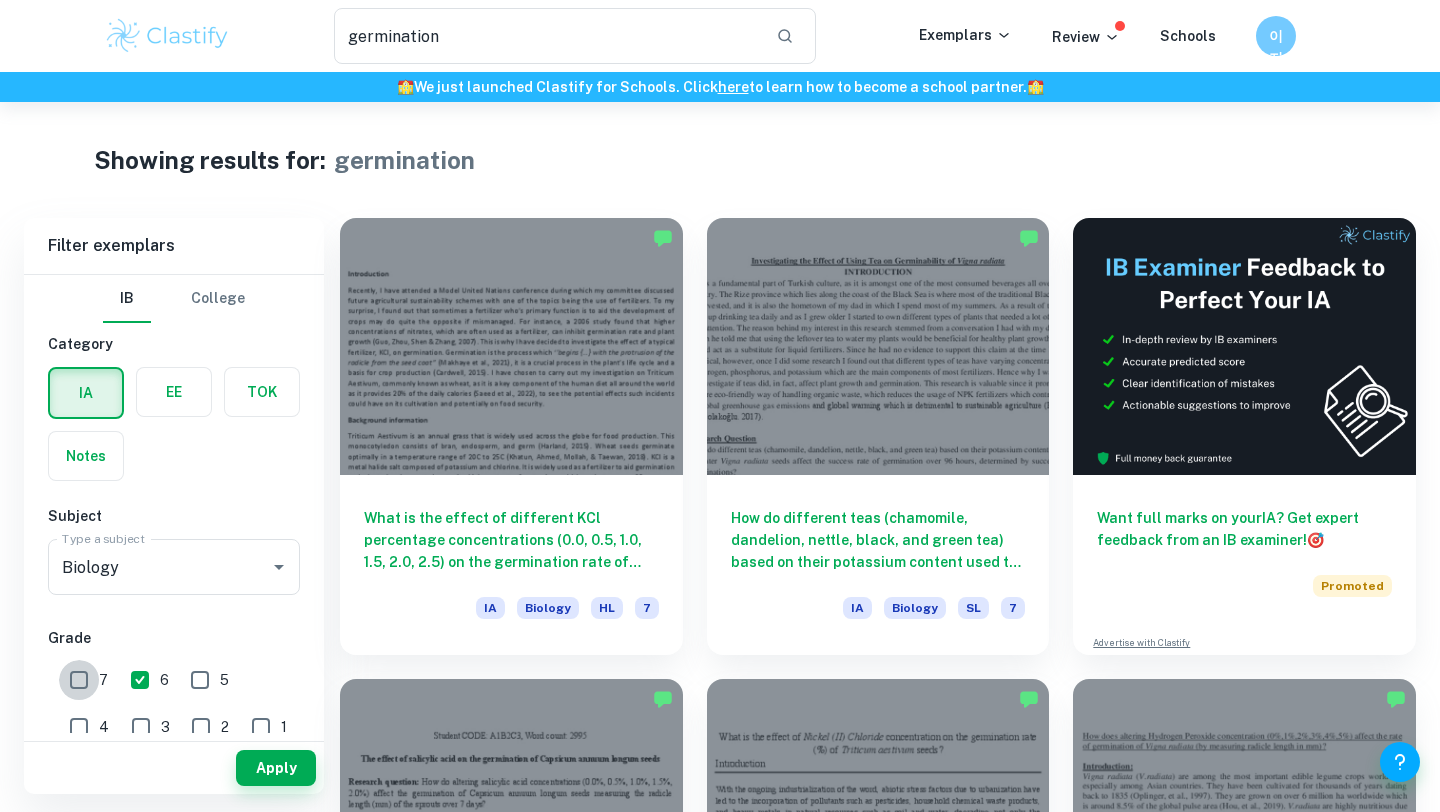 click on "7" at bounding box center [79, 680] 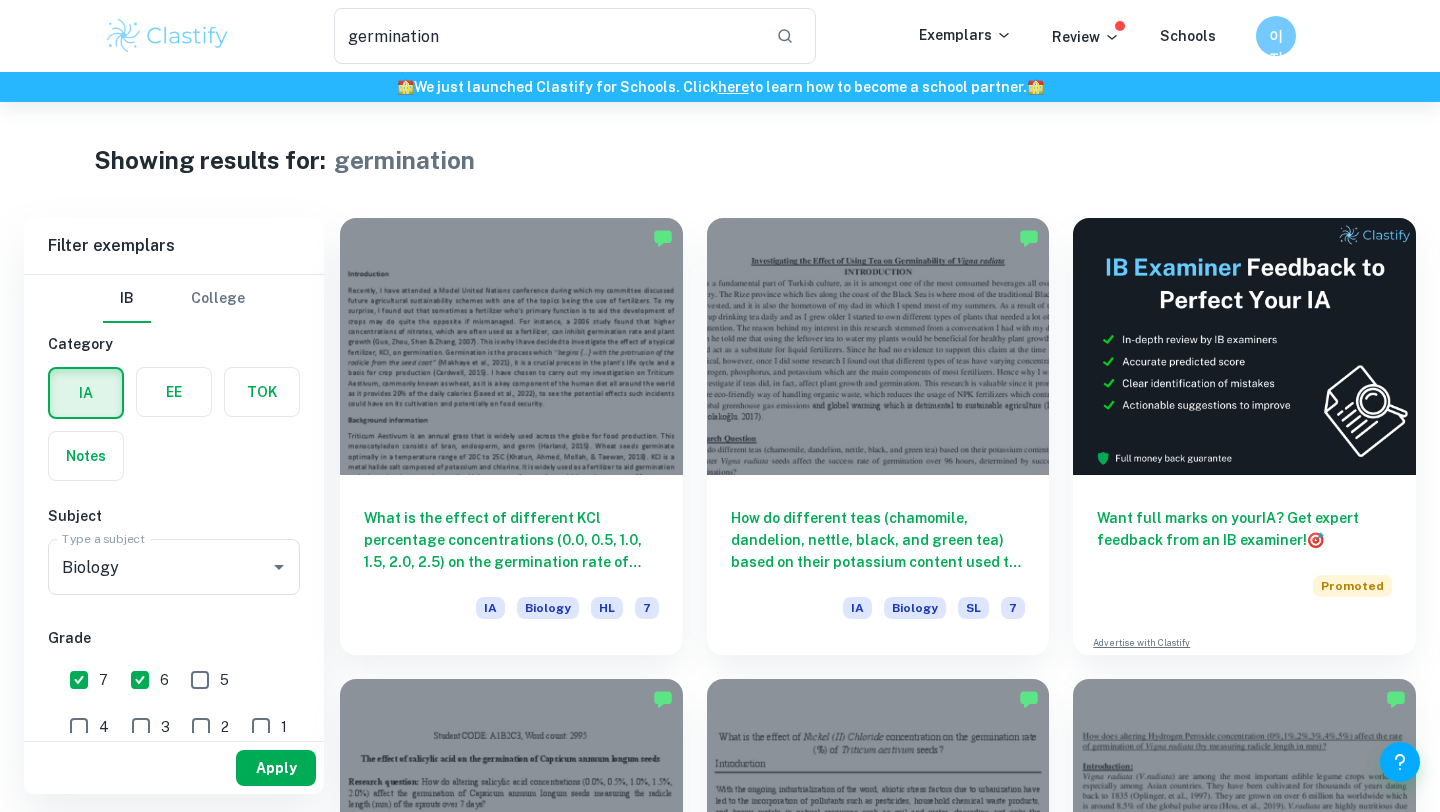 click on "Apply" at bounding box center (276, 768) 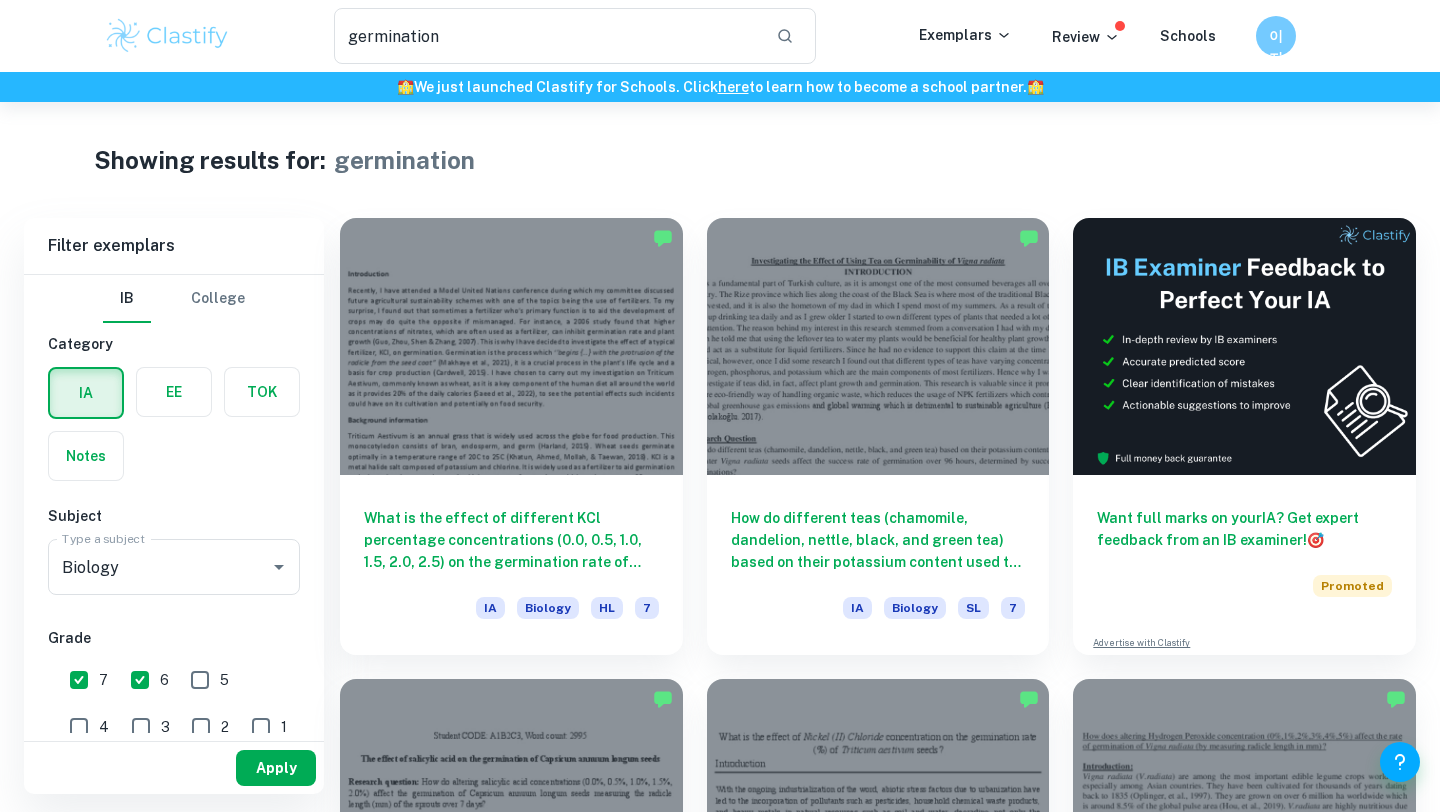 click on "Apply" at bounding box center (276, 768) 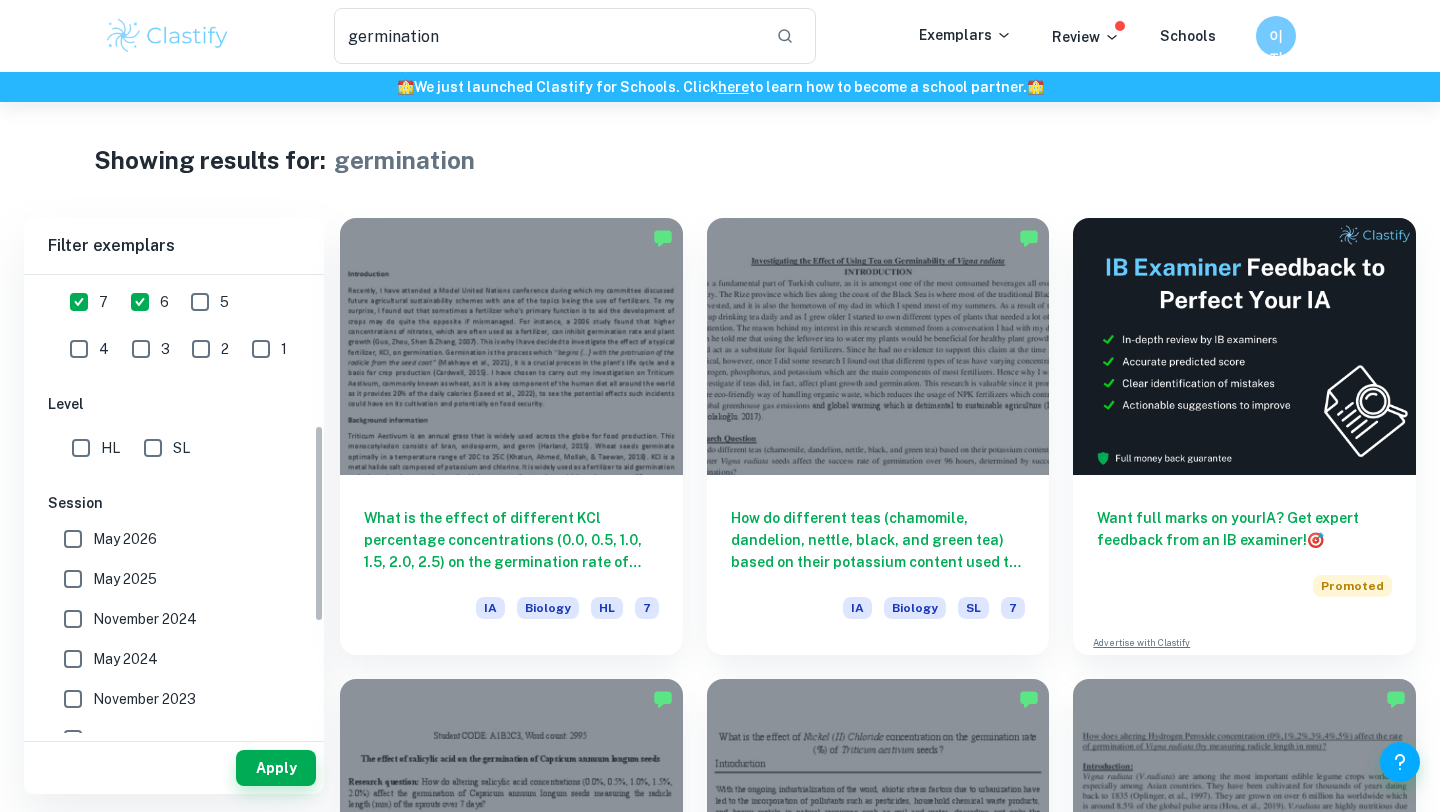 scroll, scrollTop: 418, scrollLeft: 0, axis: vertical 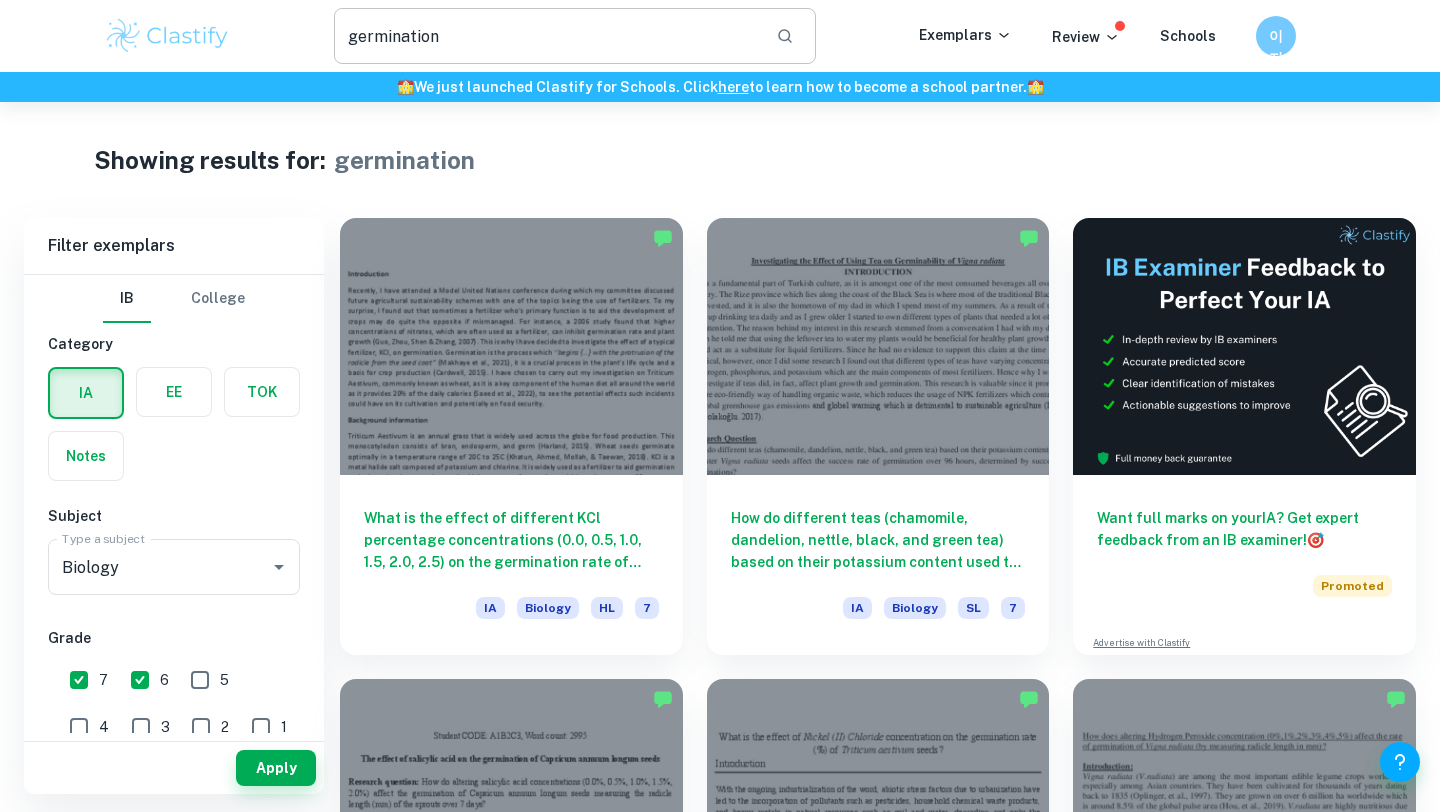 click on "germination" at bounding box center (547, 36) 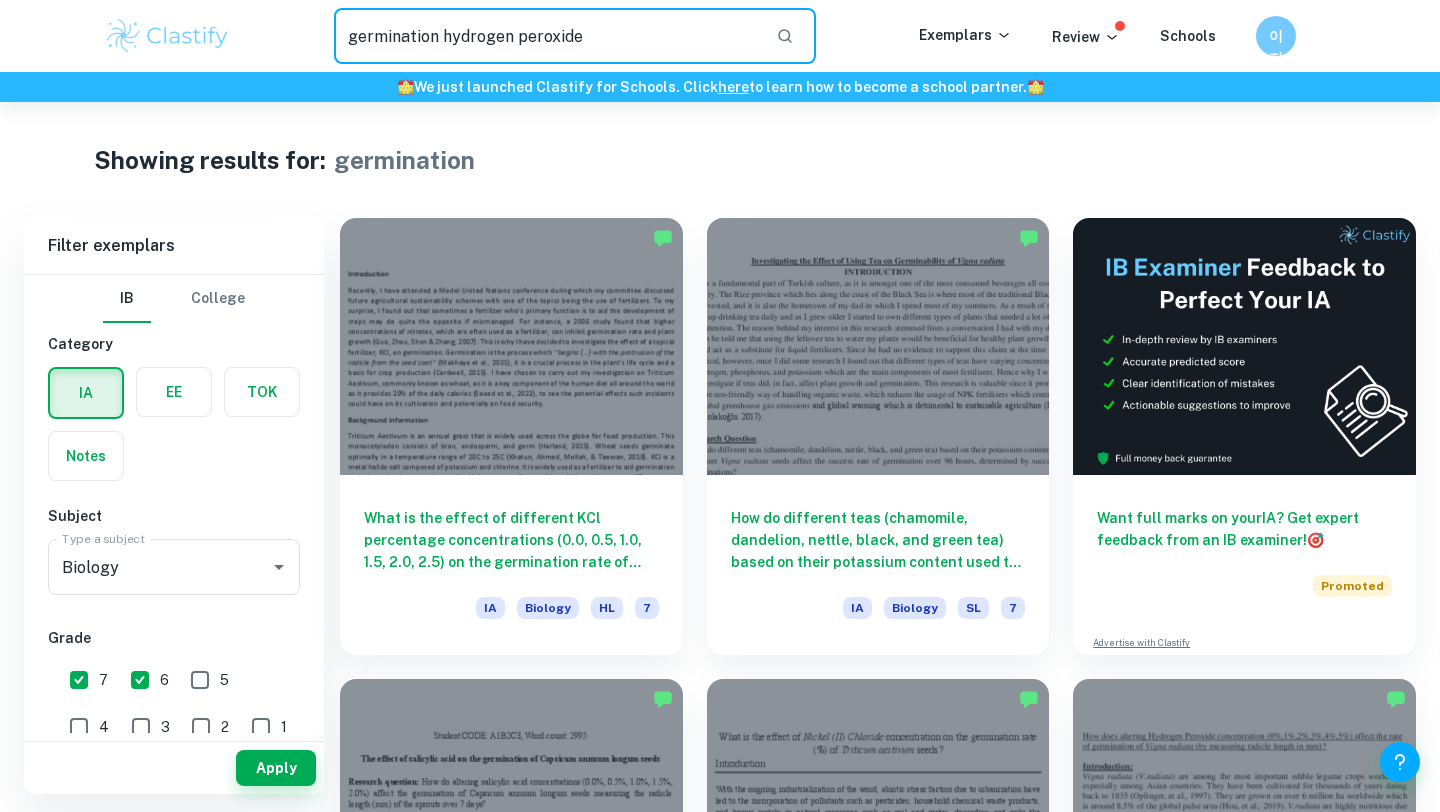 type on "germination hydrogen peroxide" 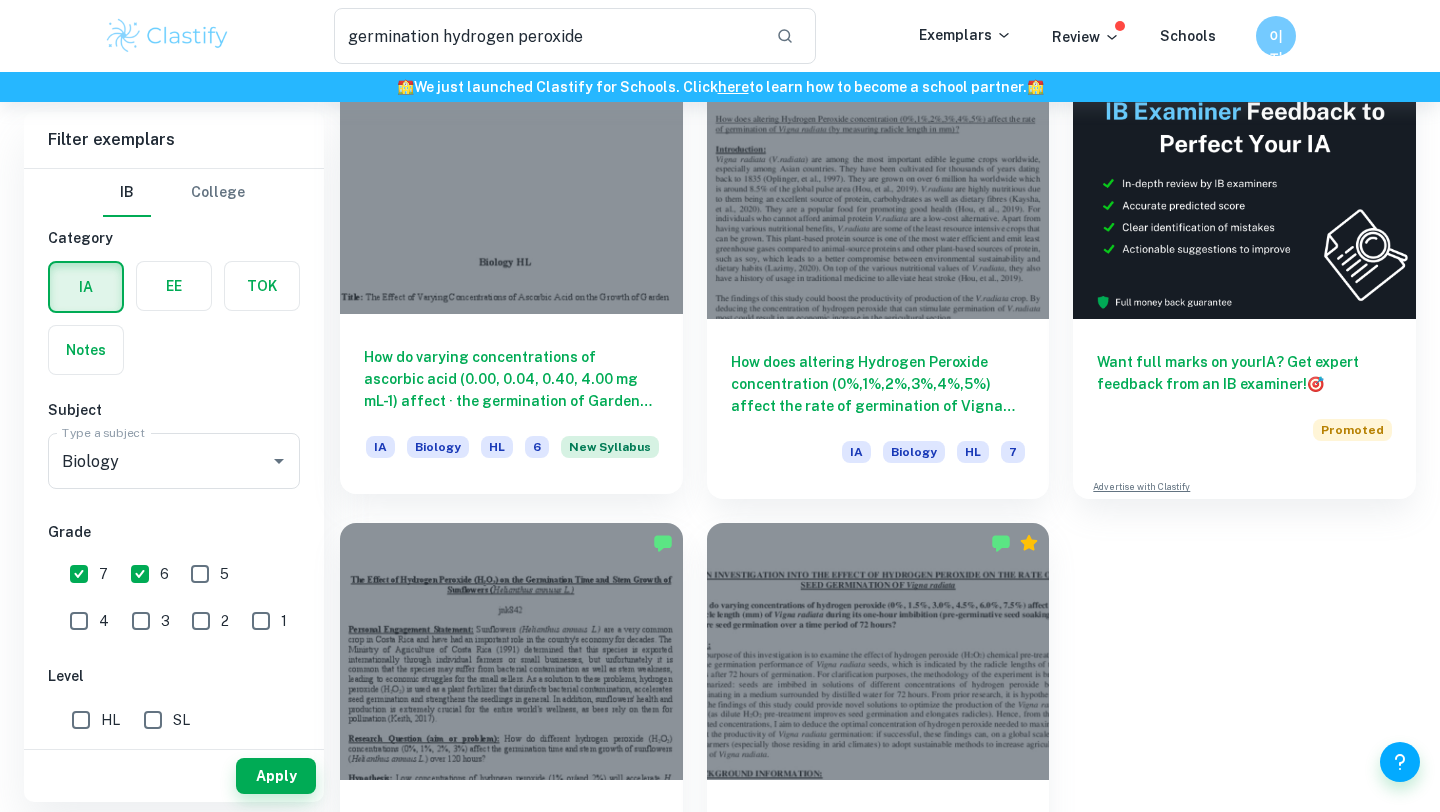 scroll, scrollTop: 158, scrollLeft: 0, axis: vertical 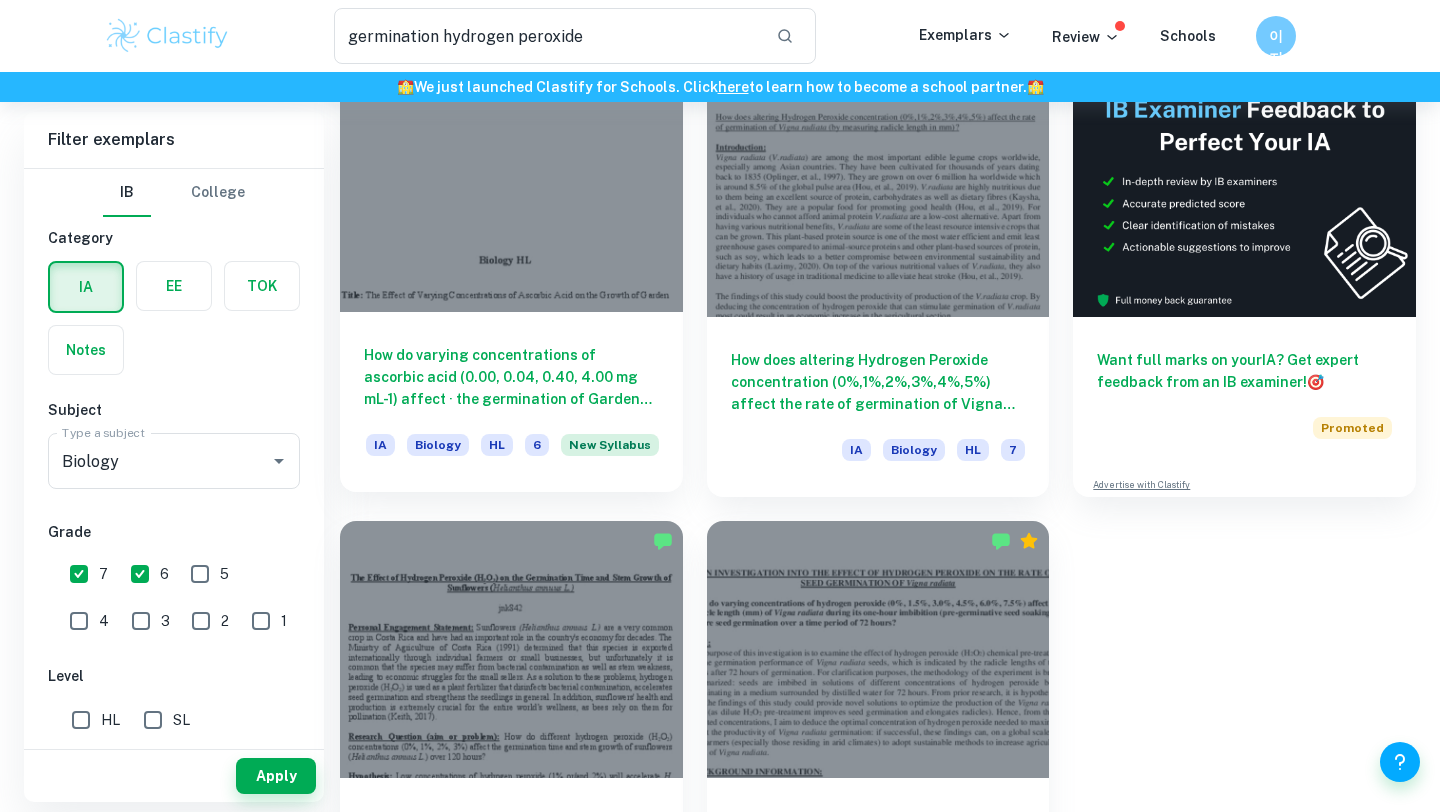 click on "How do varying concentrations of ascorbic acid (0.00, 0.04, 0.40, 4.00 mg mL-1) affect · the germination of Garden Cress (Lepidium sativum) under hydrogen peroxide-induced oxidative stress?" at bounding box center [511, 377] 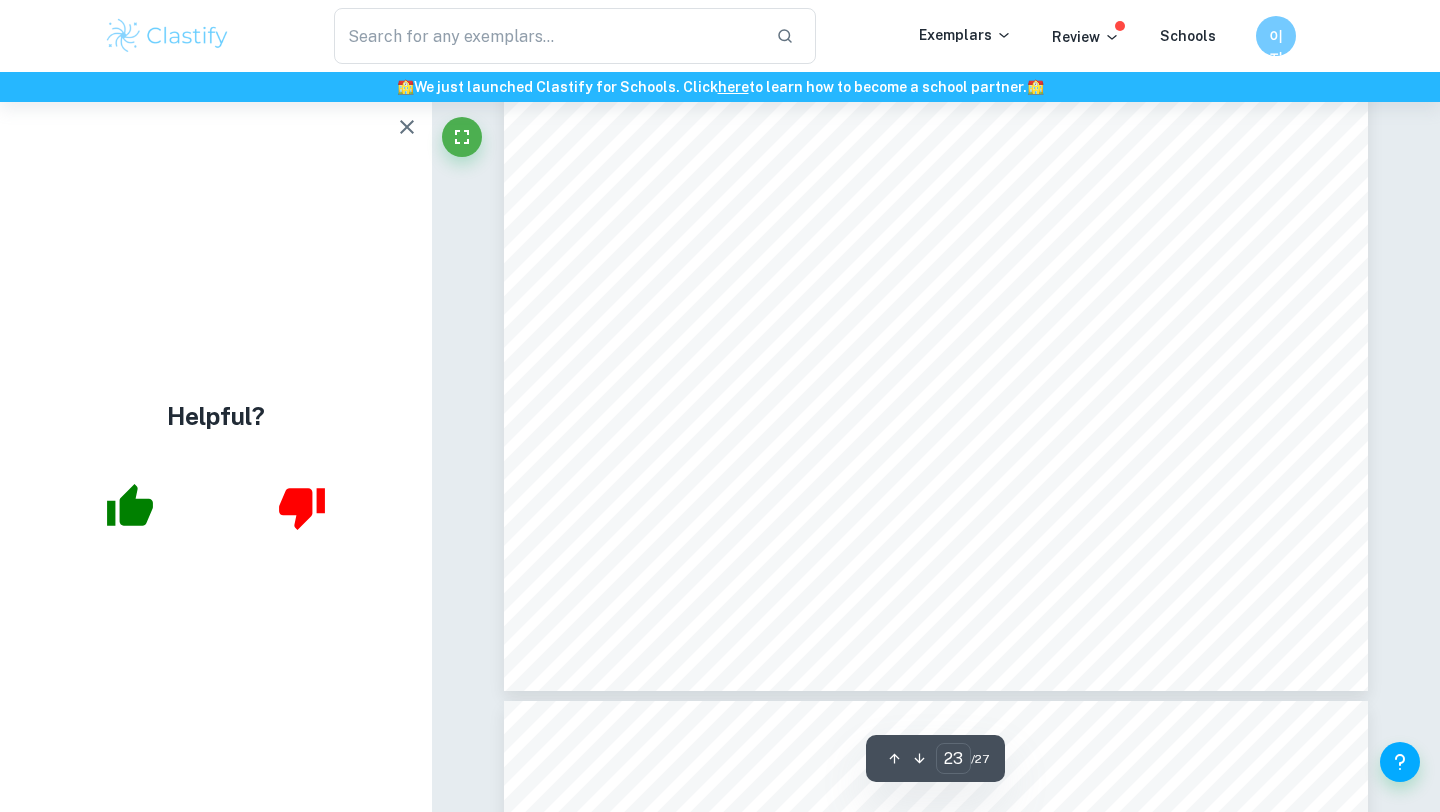 scroll, scrollTop: 27854, scrollLeft: 0, axis: vertical 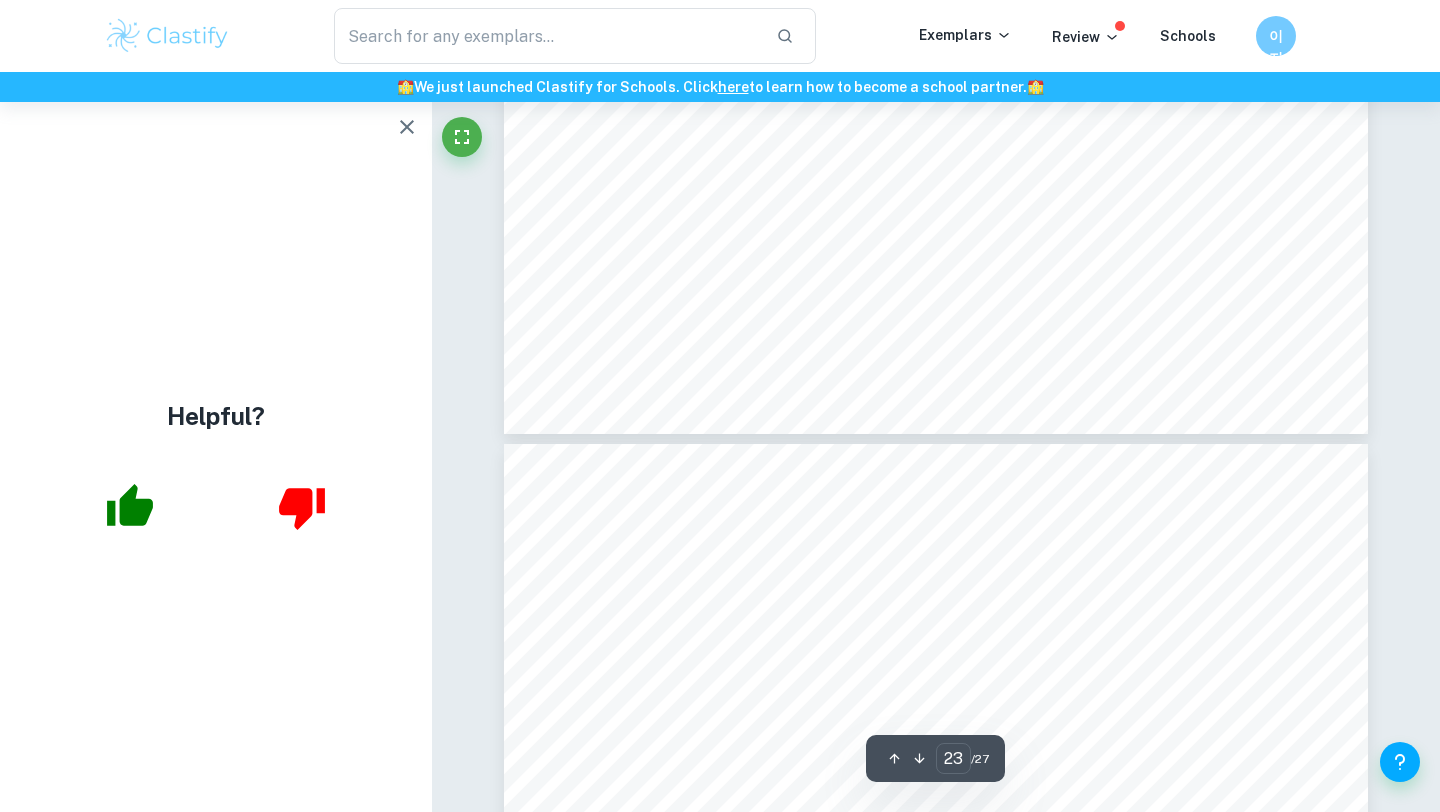 type on "24" 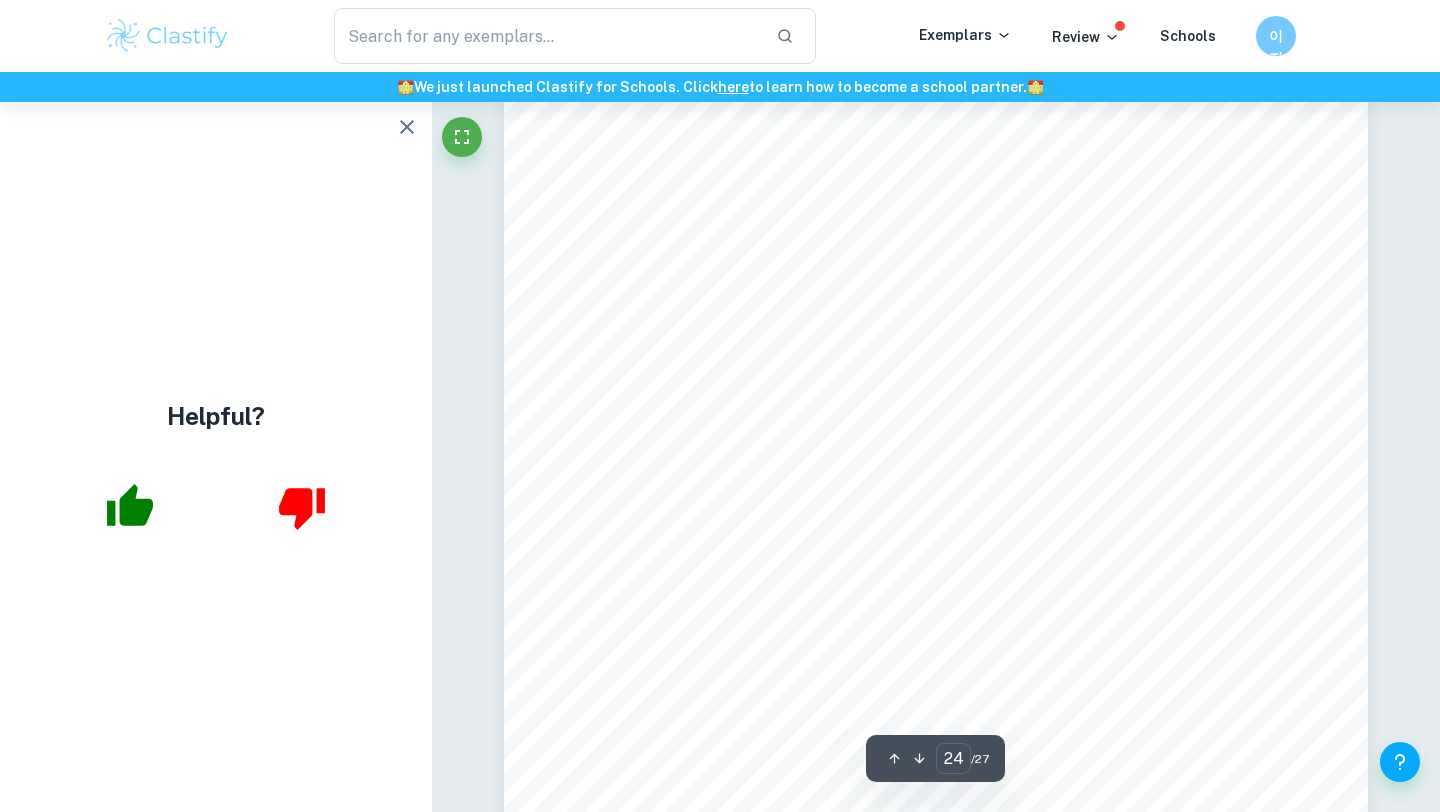 scroll, scrollTop: 28567, scrollLeft: 0, axis: vertical 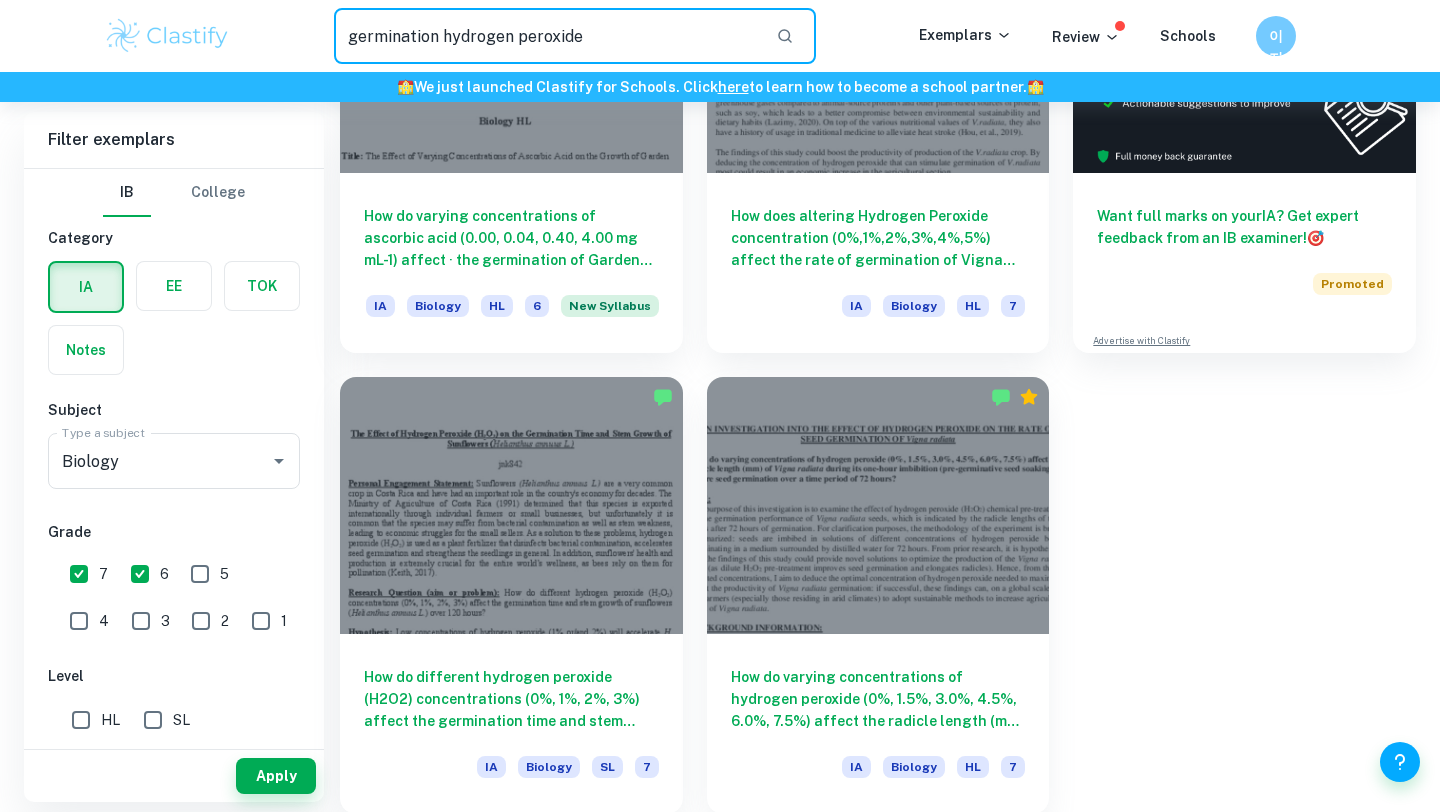 drag, startPoint x: 593, startPoint y: 32, endPoint x: 453, endPoint y: 36, distance: 140.05713 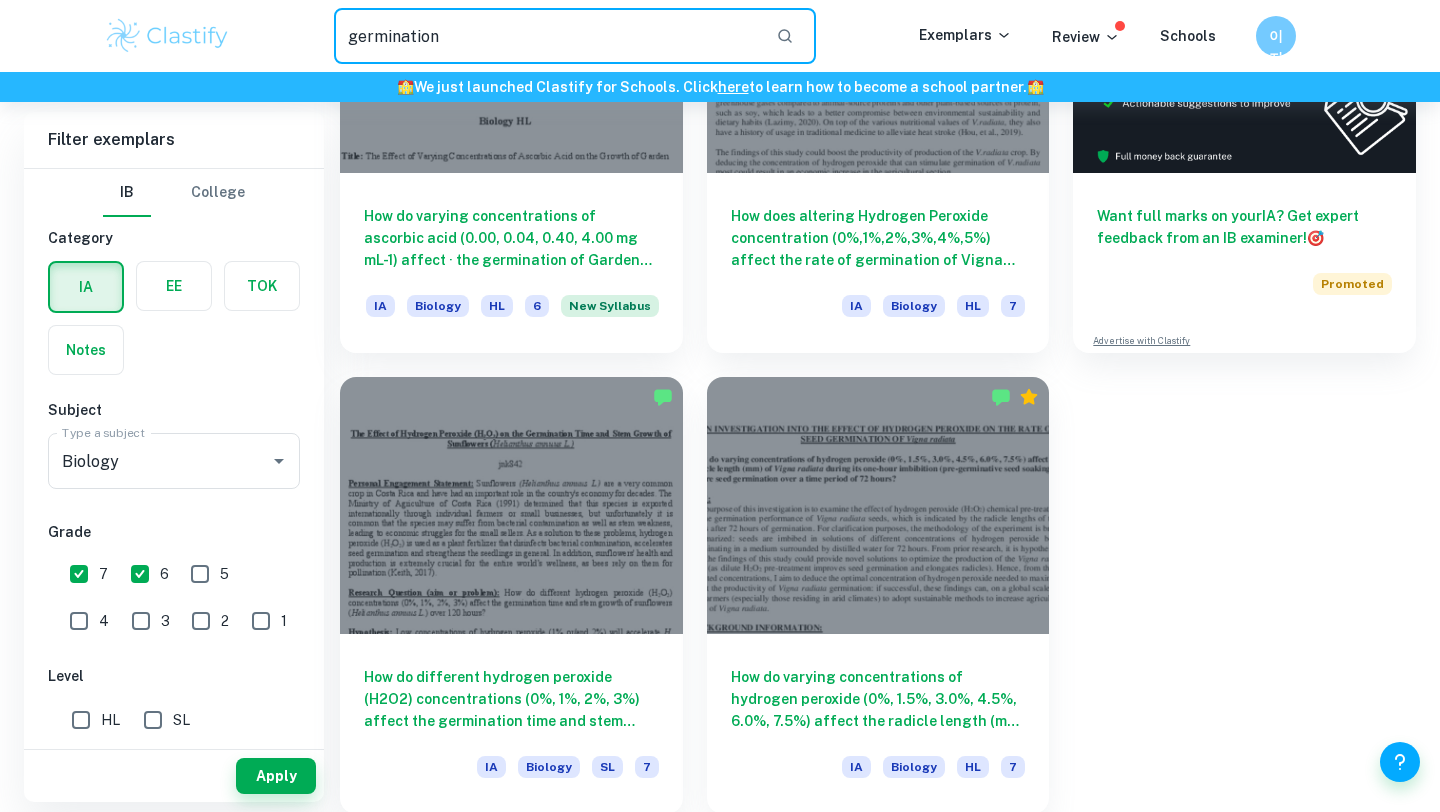 type on "germination" 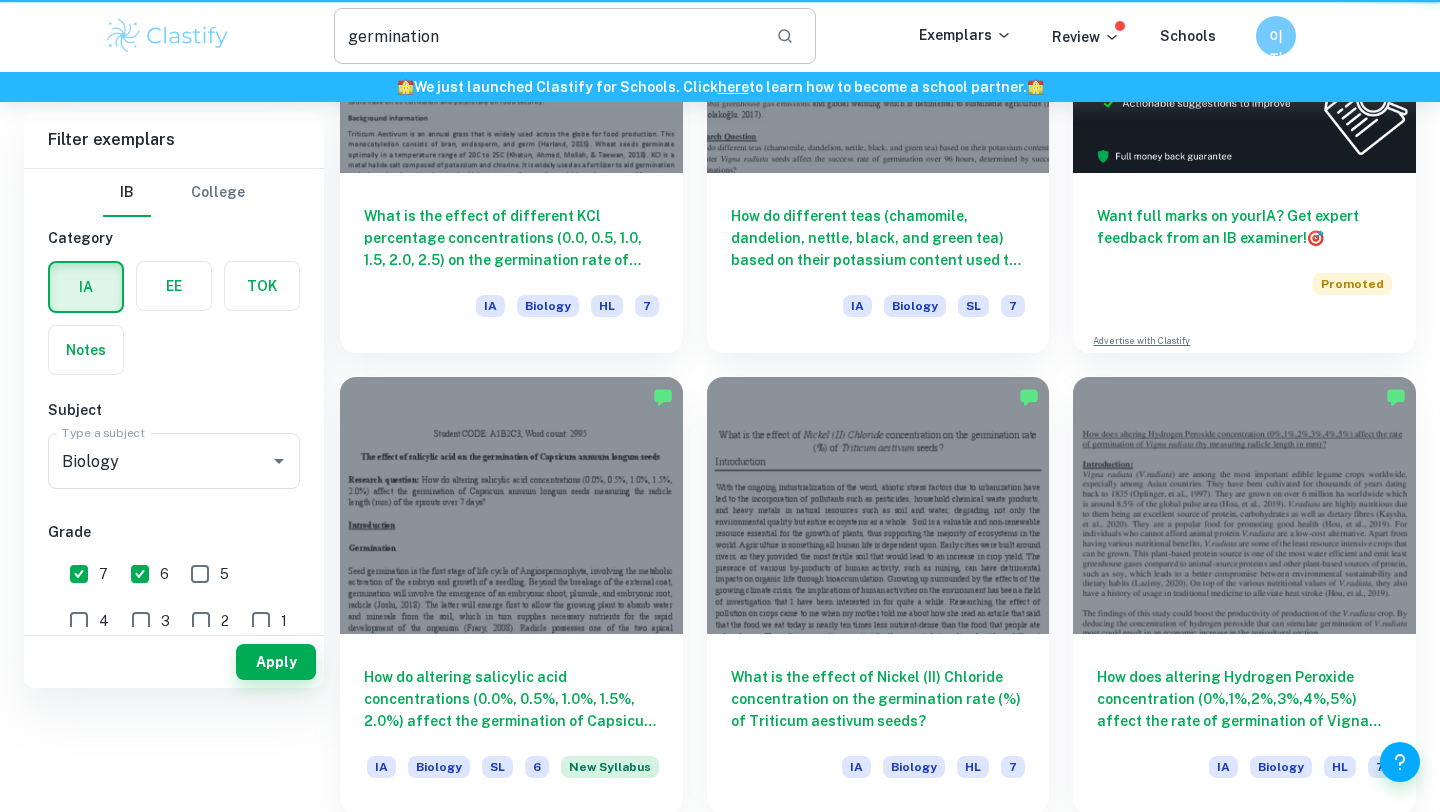 scroll, scrollTop: 0, scrollLeft: 0, axis: both 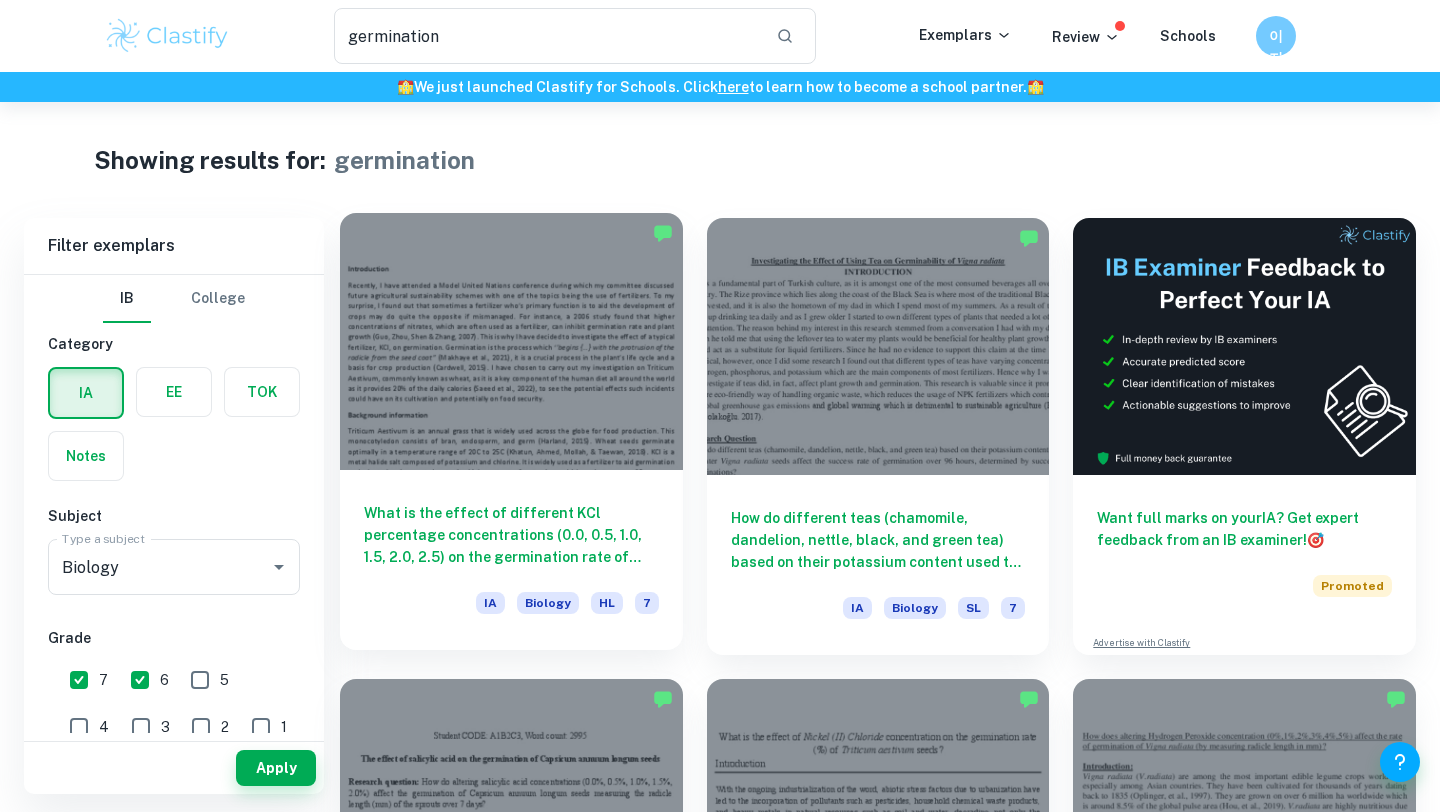 click at bounding box center (511, 341) 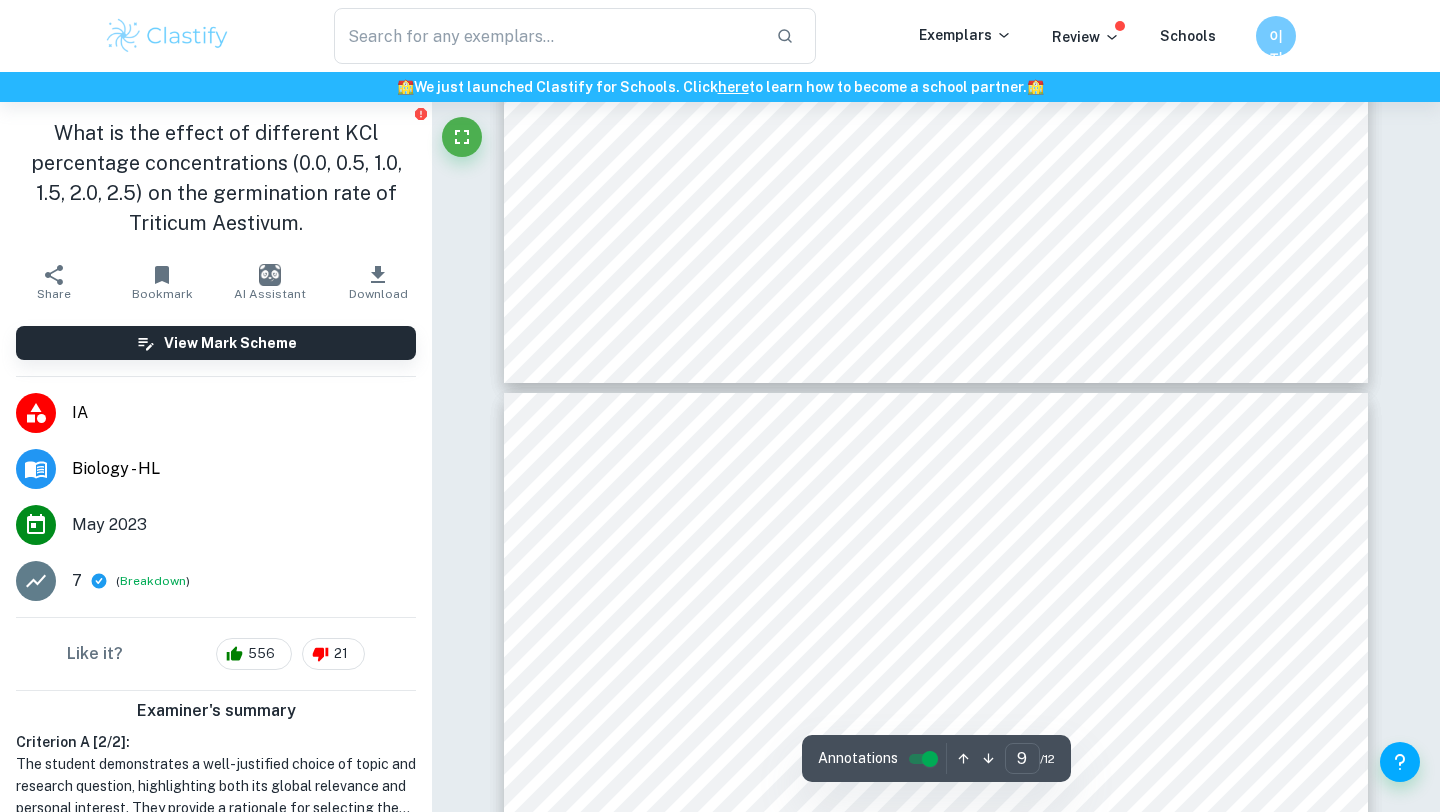 type on "10" 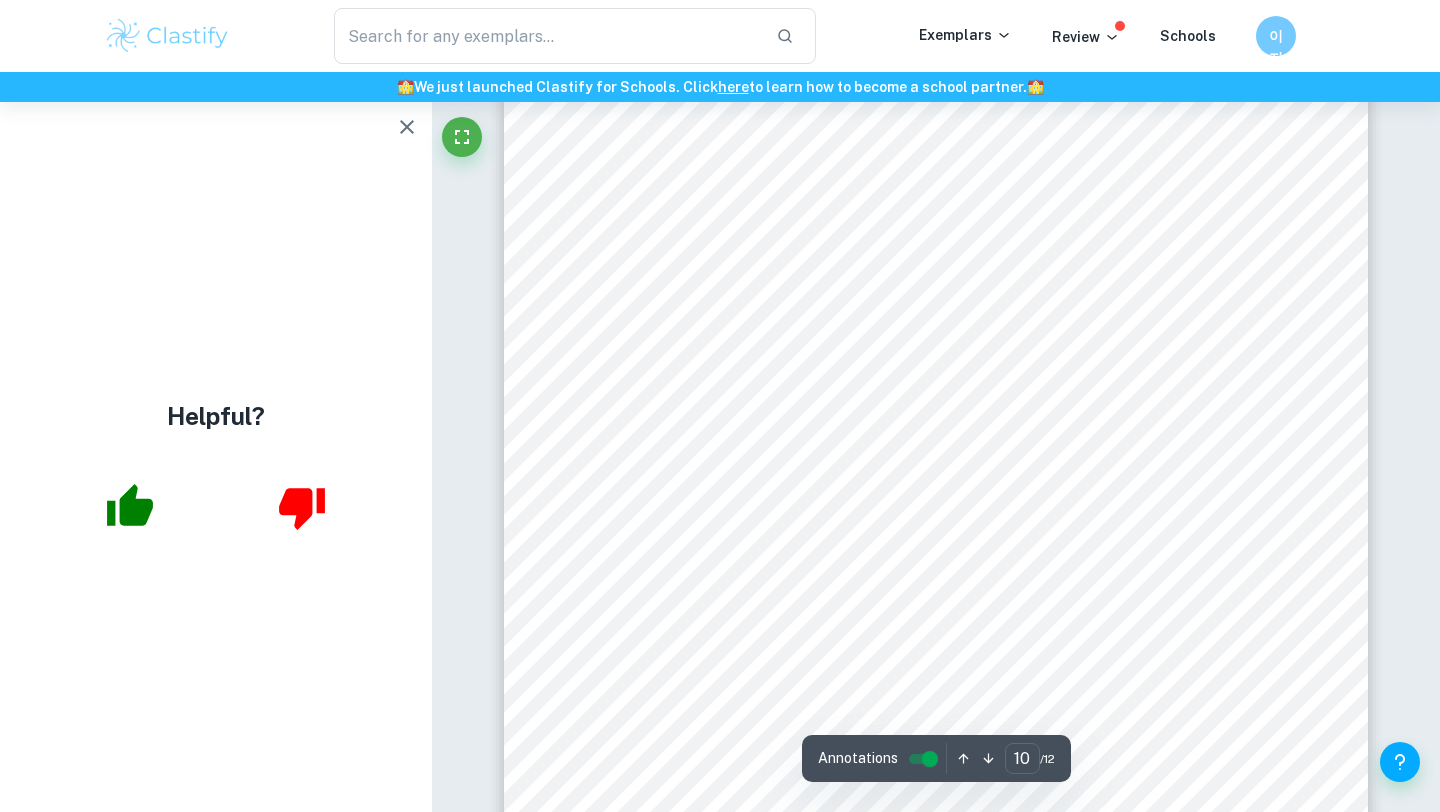 scroll, scrollTop: 11268, scrollLeft: 0, axis: vertical 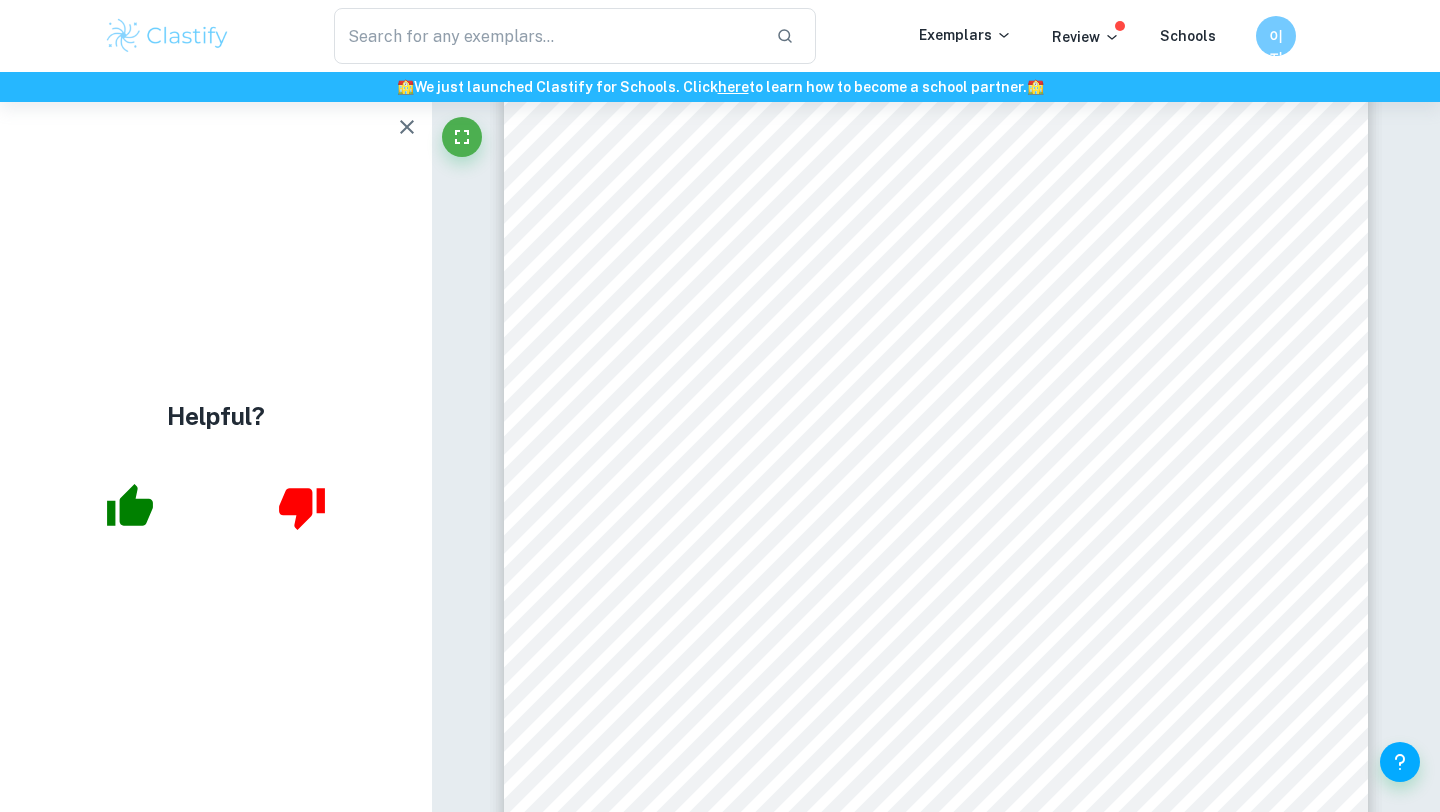 type on "germination" 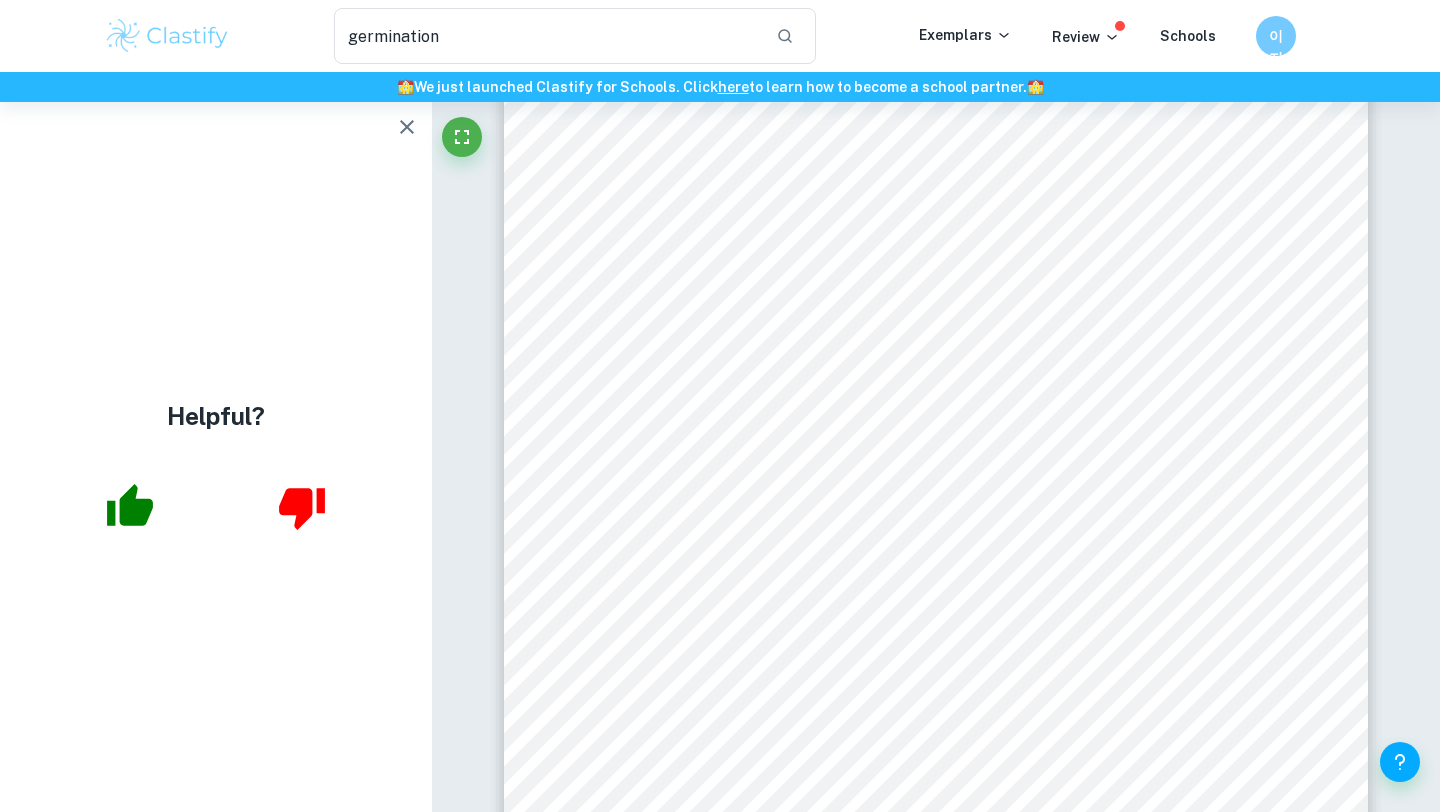 scroll, scrollTop: 0, scrollLeft: 0, axis: both 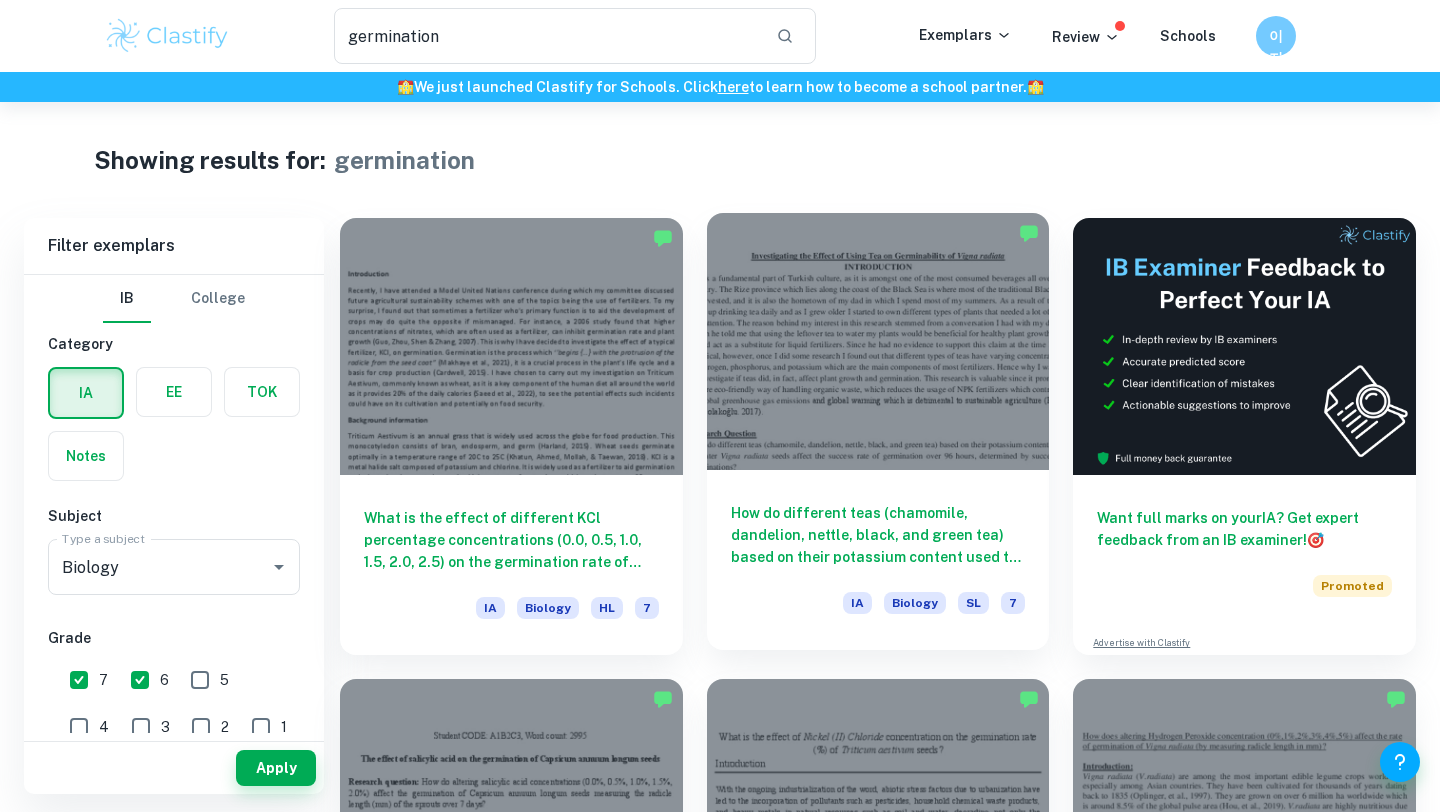 click at bounding box center [878, 341] 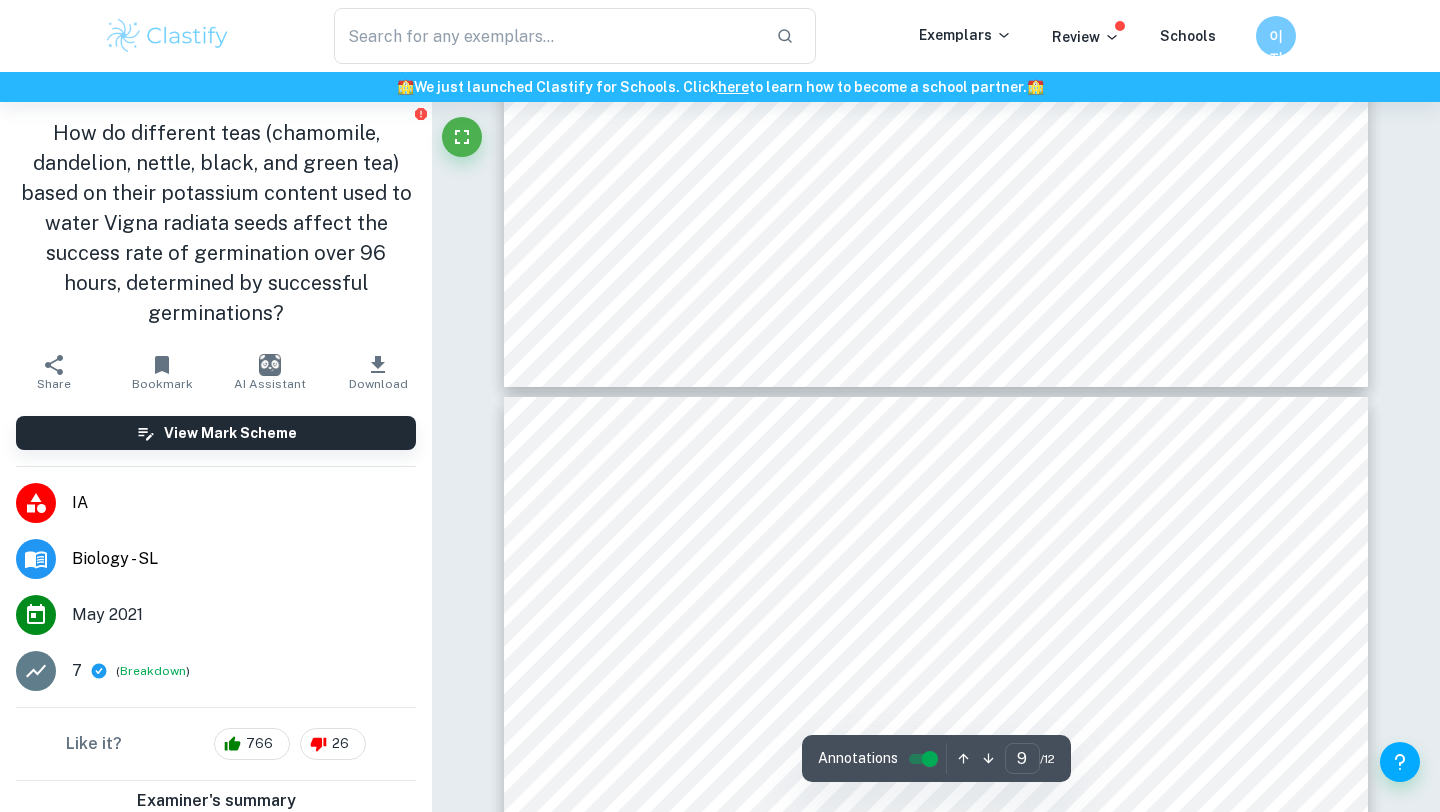 type on "10" 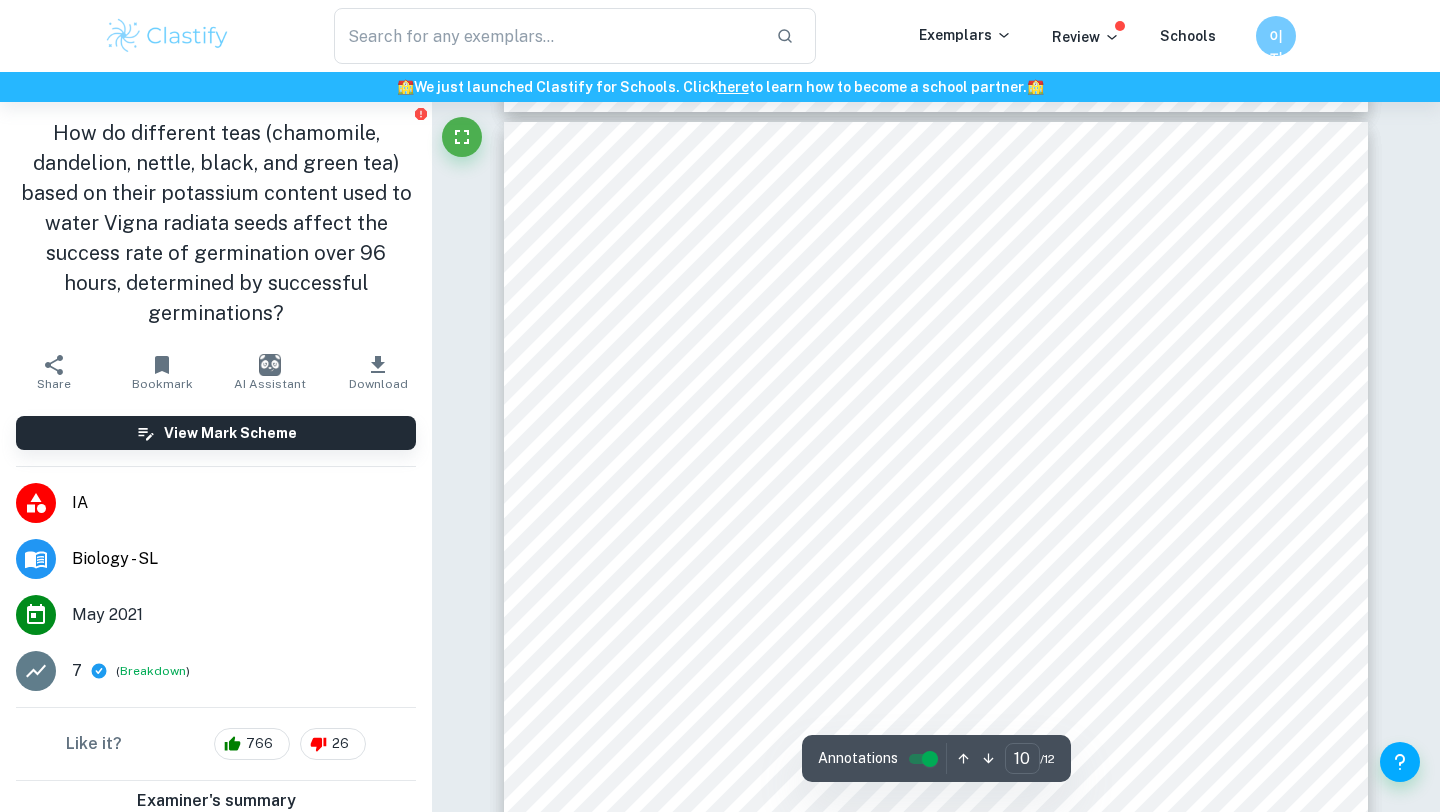 scroll, scrollTop: 10285, scrollLeft: 0, axis: vertical 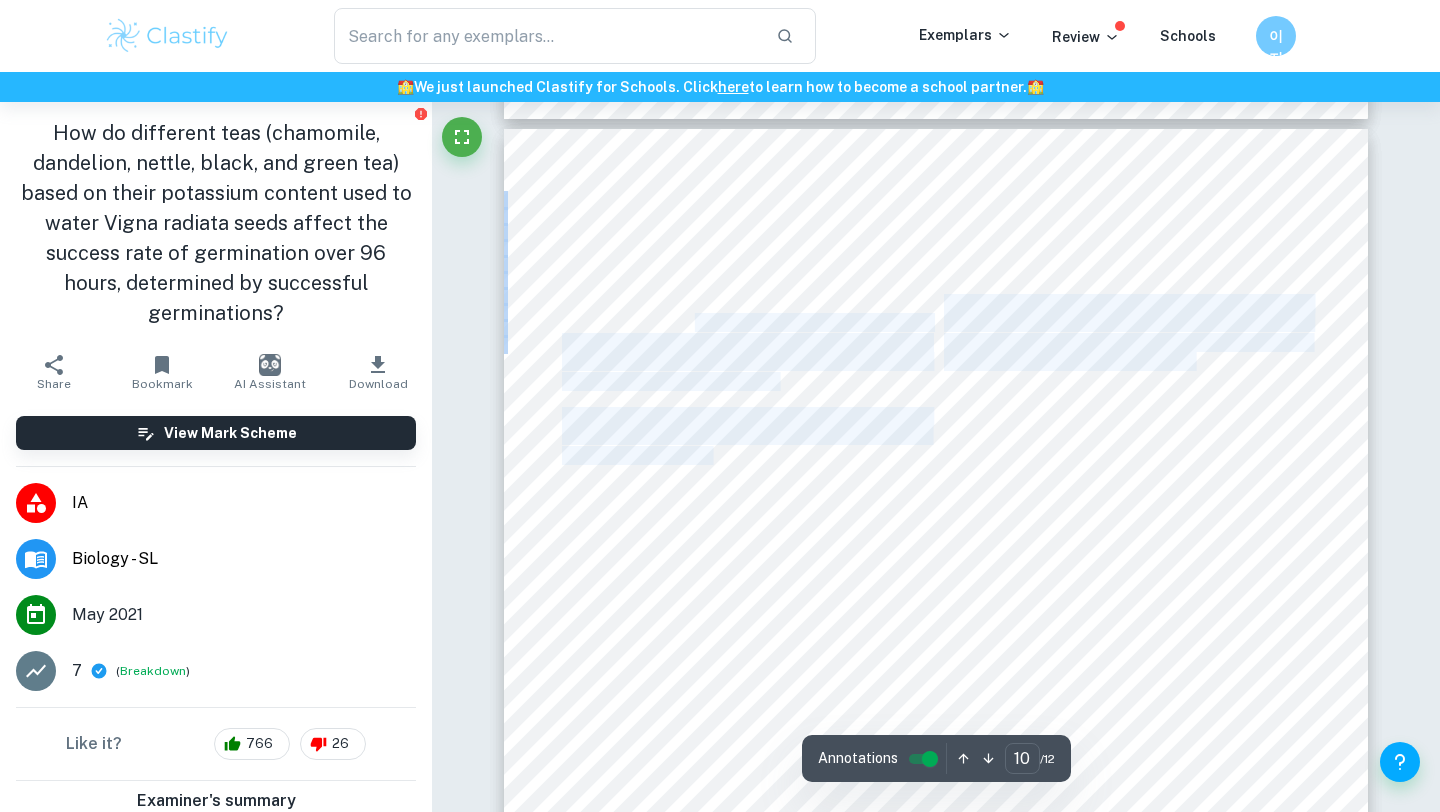 drag, startPoint x: 693, startPoint y: 330, endPoint x: 715, endPoint y: 455, distance: 126.921234 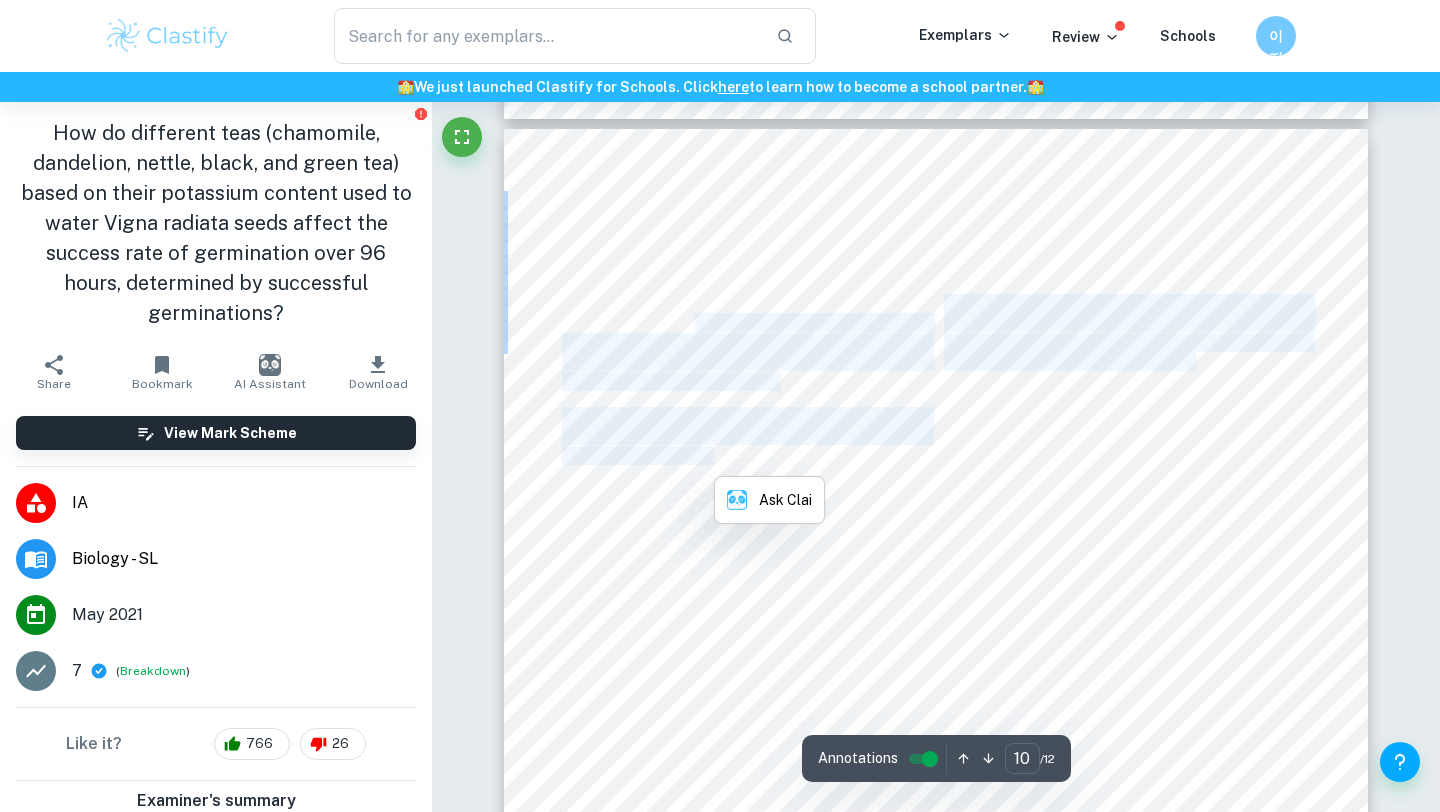 click on "laboratory and although it was made sure that all" at bounding box center (746, 456) 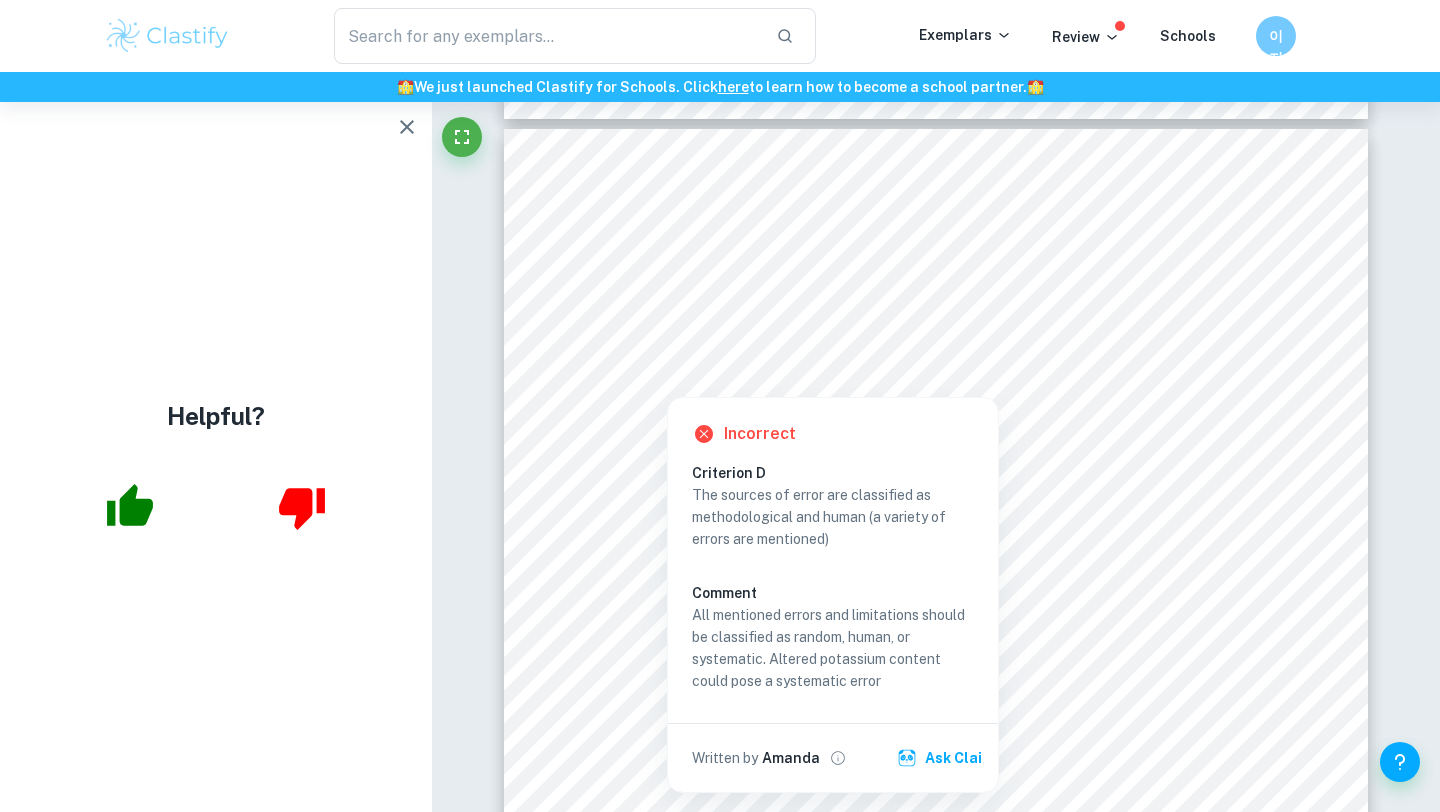type on "germination" 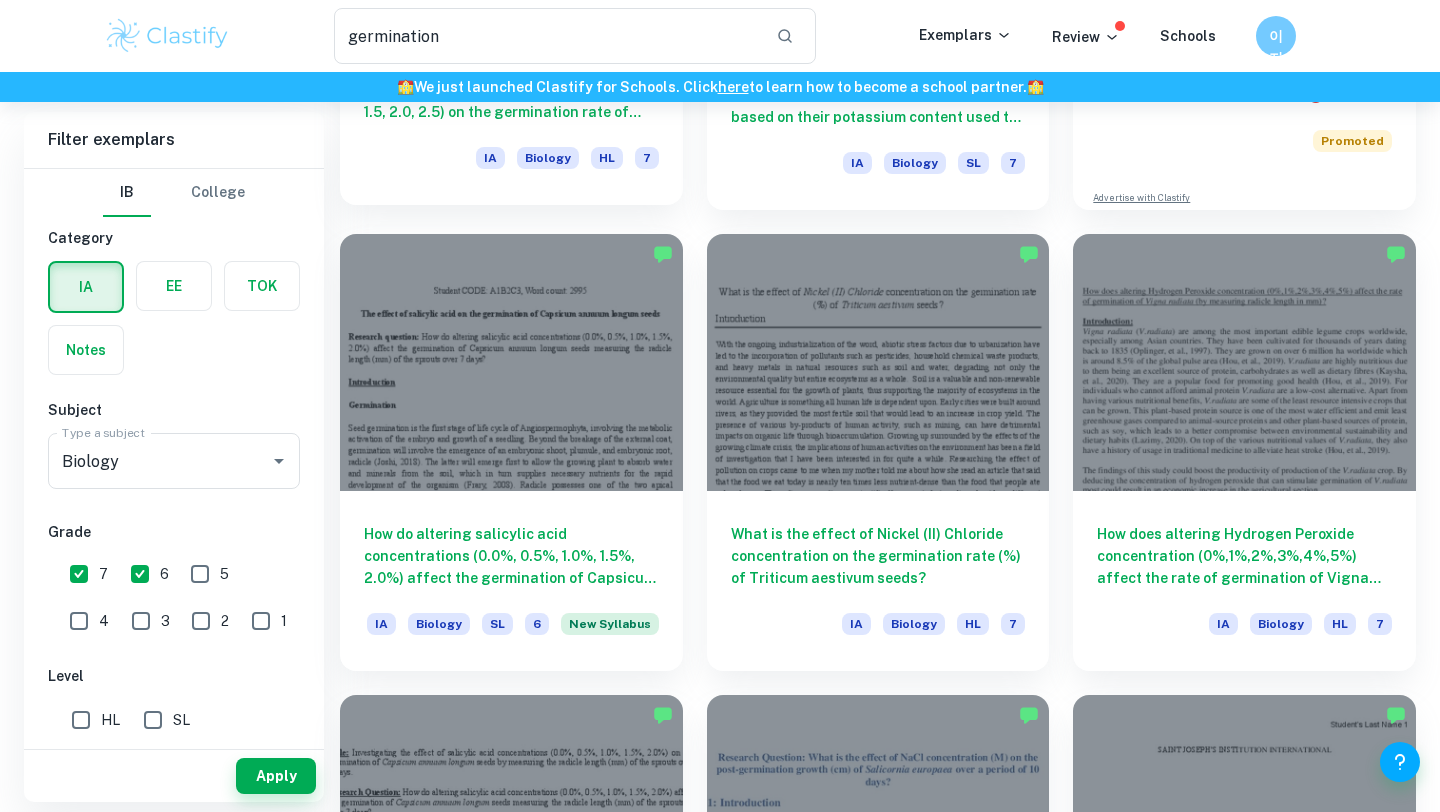 scroll, scrollTop: 447, scrollLeft: 0, axis: vertical 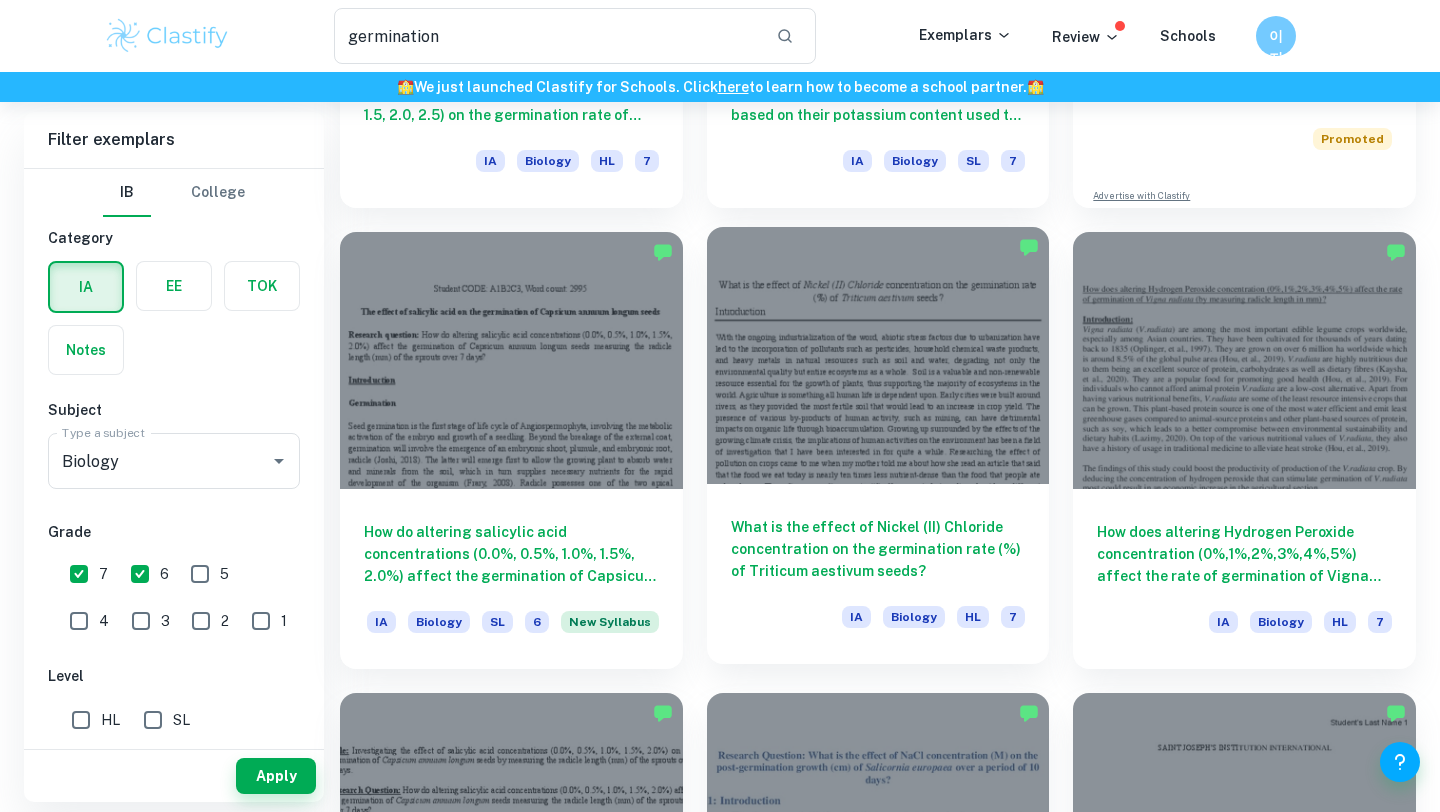 click on "What is the effect of Nickel (II) Chloride concentration on the germination rate (%) of Triticum aestivum seeds? IA Biology HL 7" at bounding box center [878, 574] 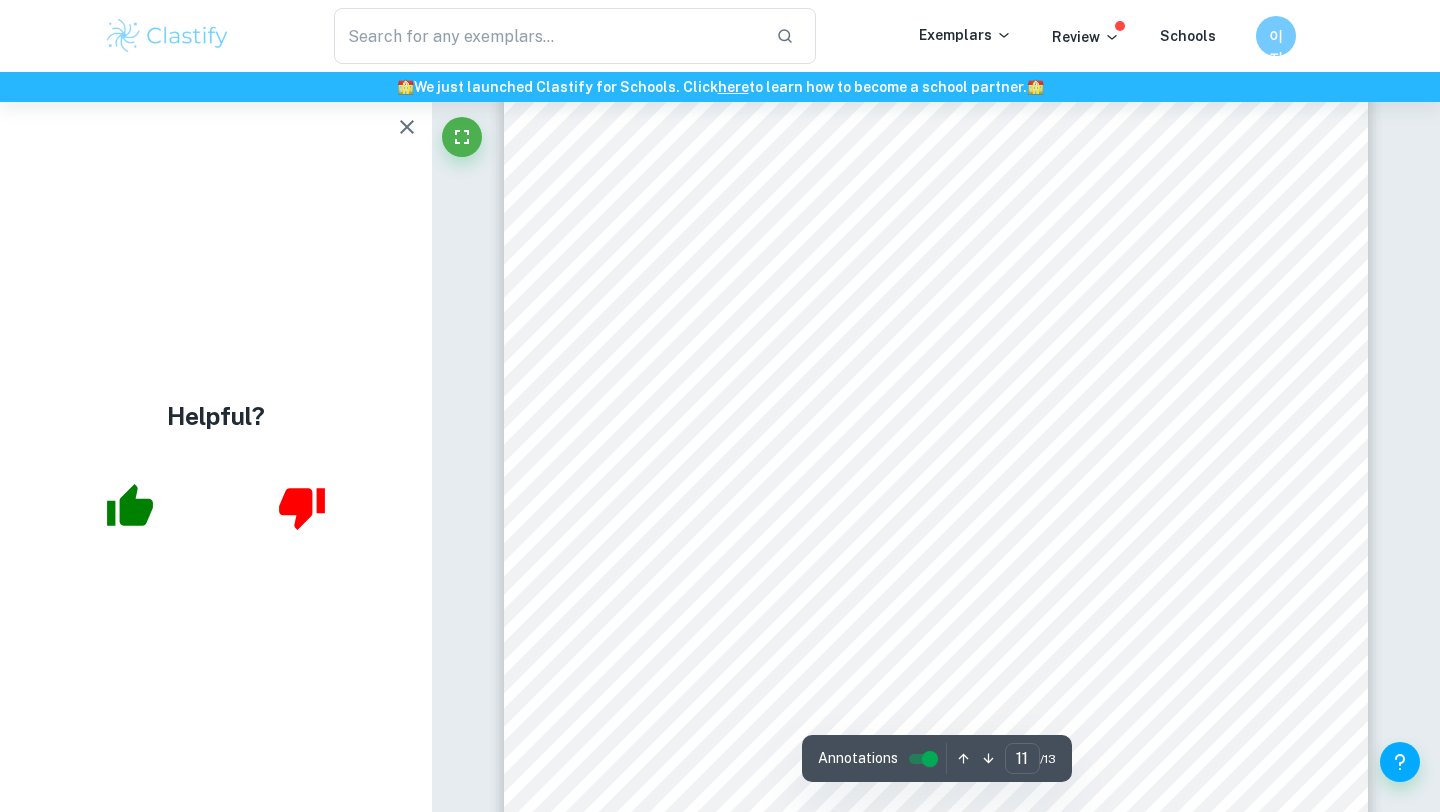 scroll, scrollTop: 12689, scrollLeft: 0, axis: vertical 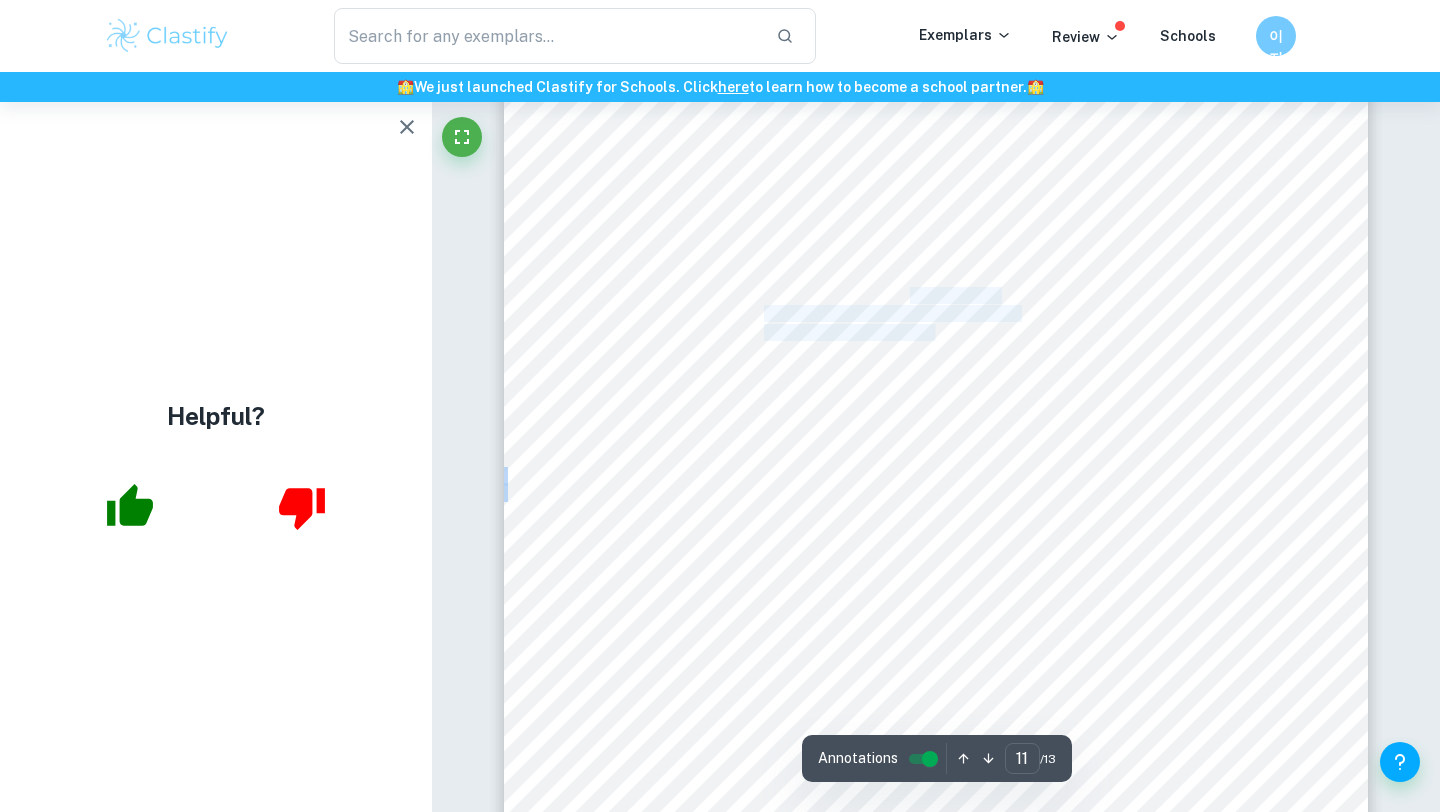 drag, startPoint x: 933, startPoint y: 334, endPoint x: 910, endPoint y: 289, distance: 50.537113 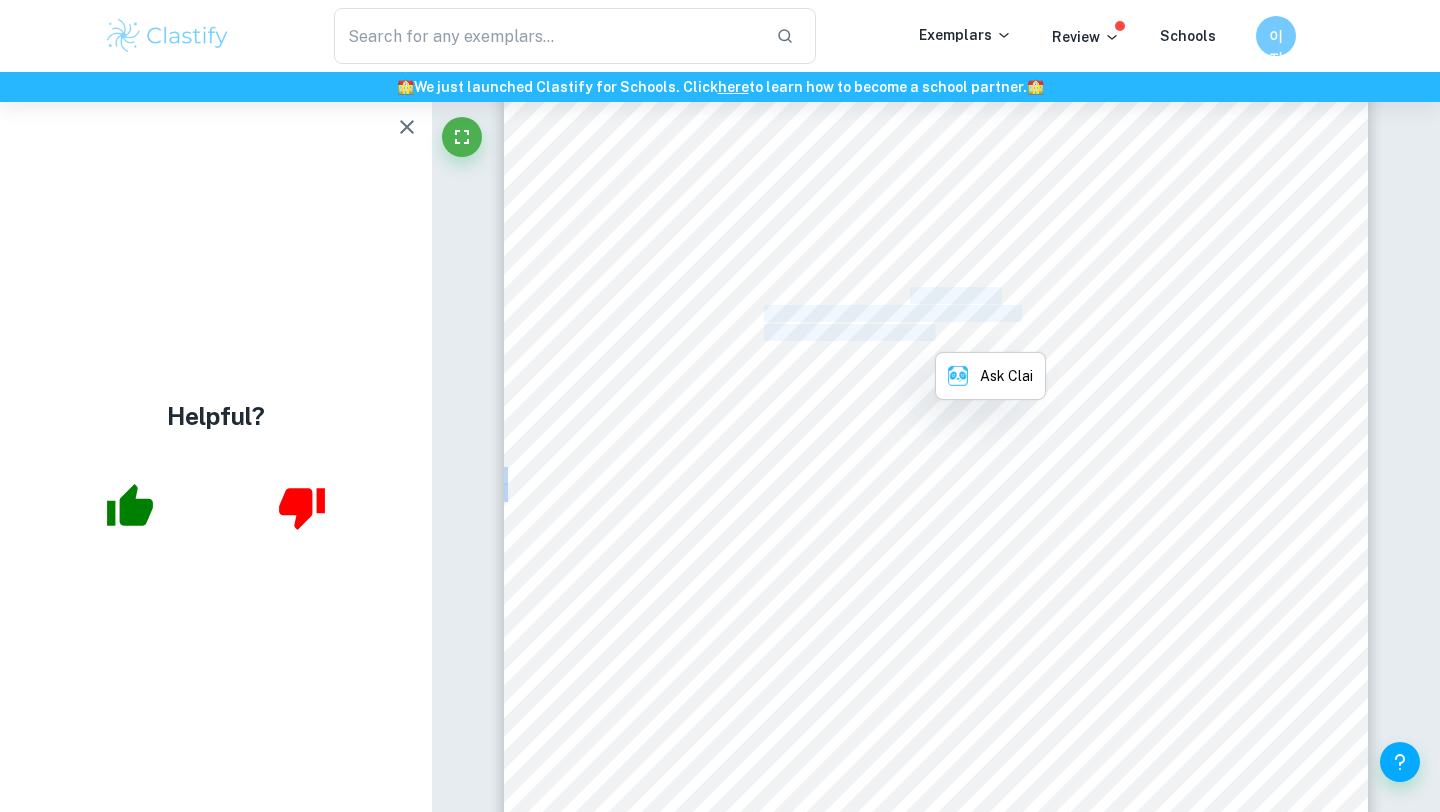 copy on "acks essential minerals which play a role in regulating hydrolytic enzyme activity" 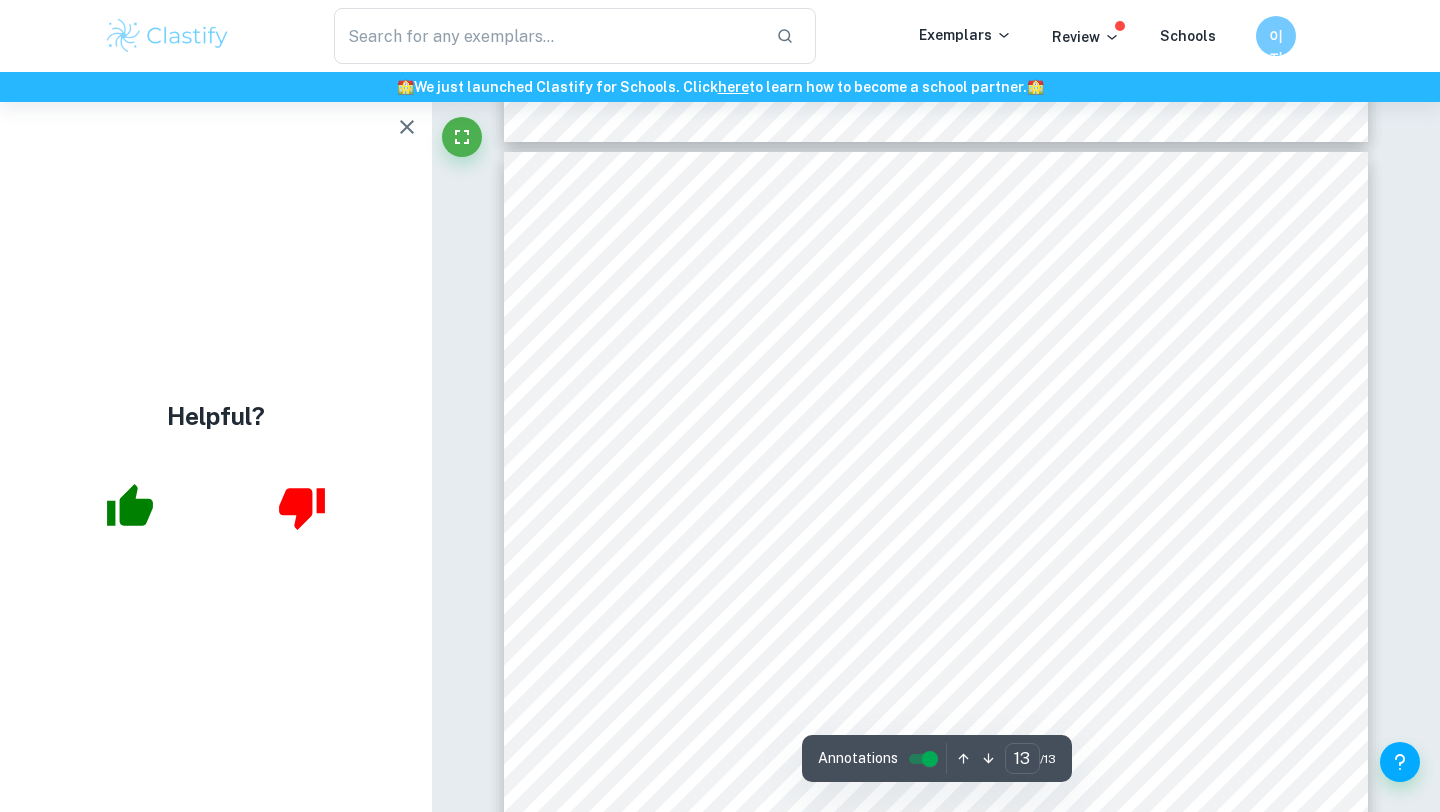 scroll, scrollTop: 14896, scrollLeft: 0, axis: vertical 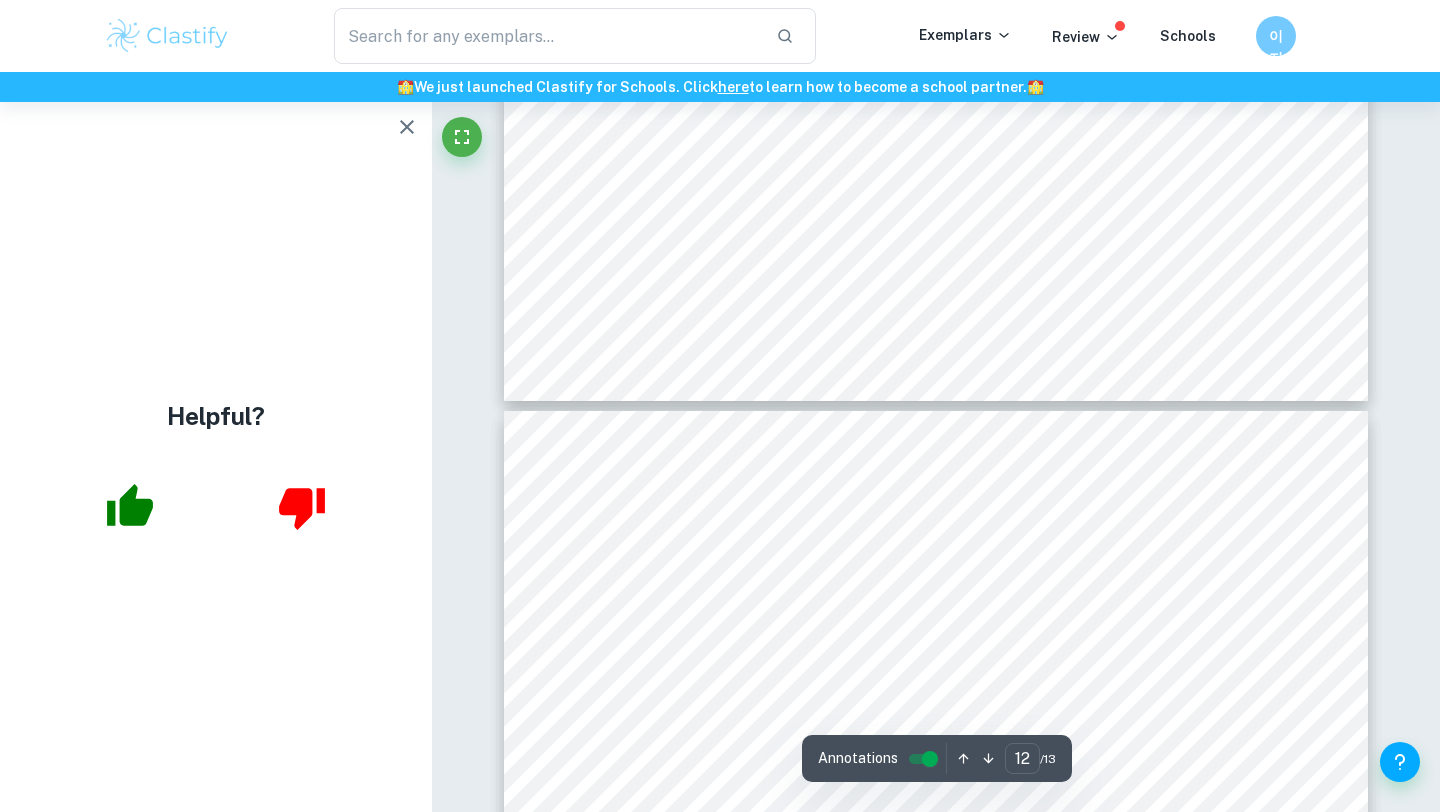 type on "11" 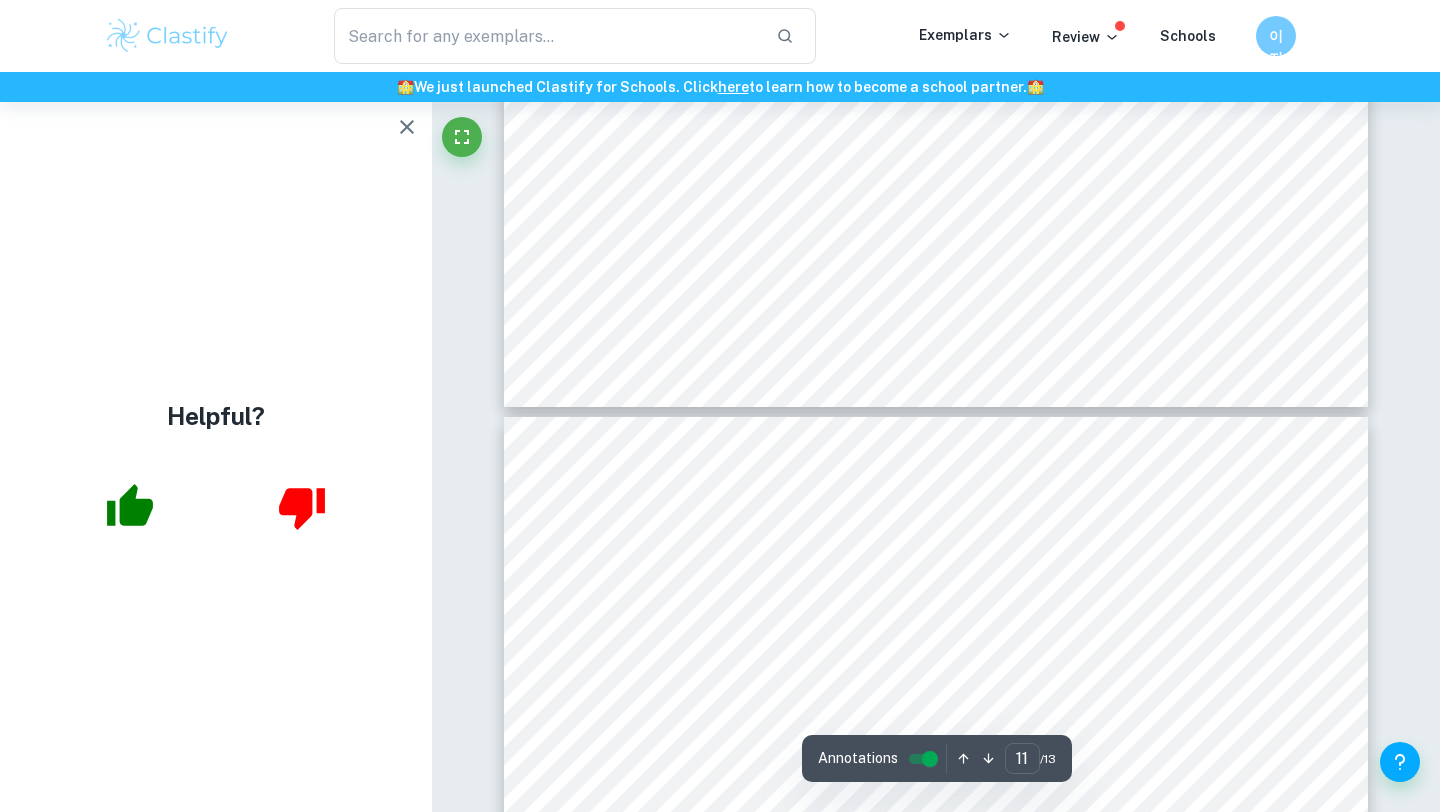 scroll, scrollTop: 13394, scrollLeft: 0, axis: vertical 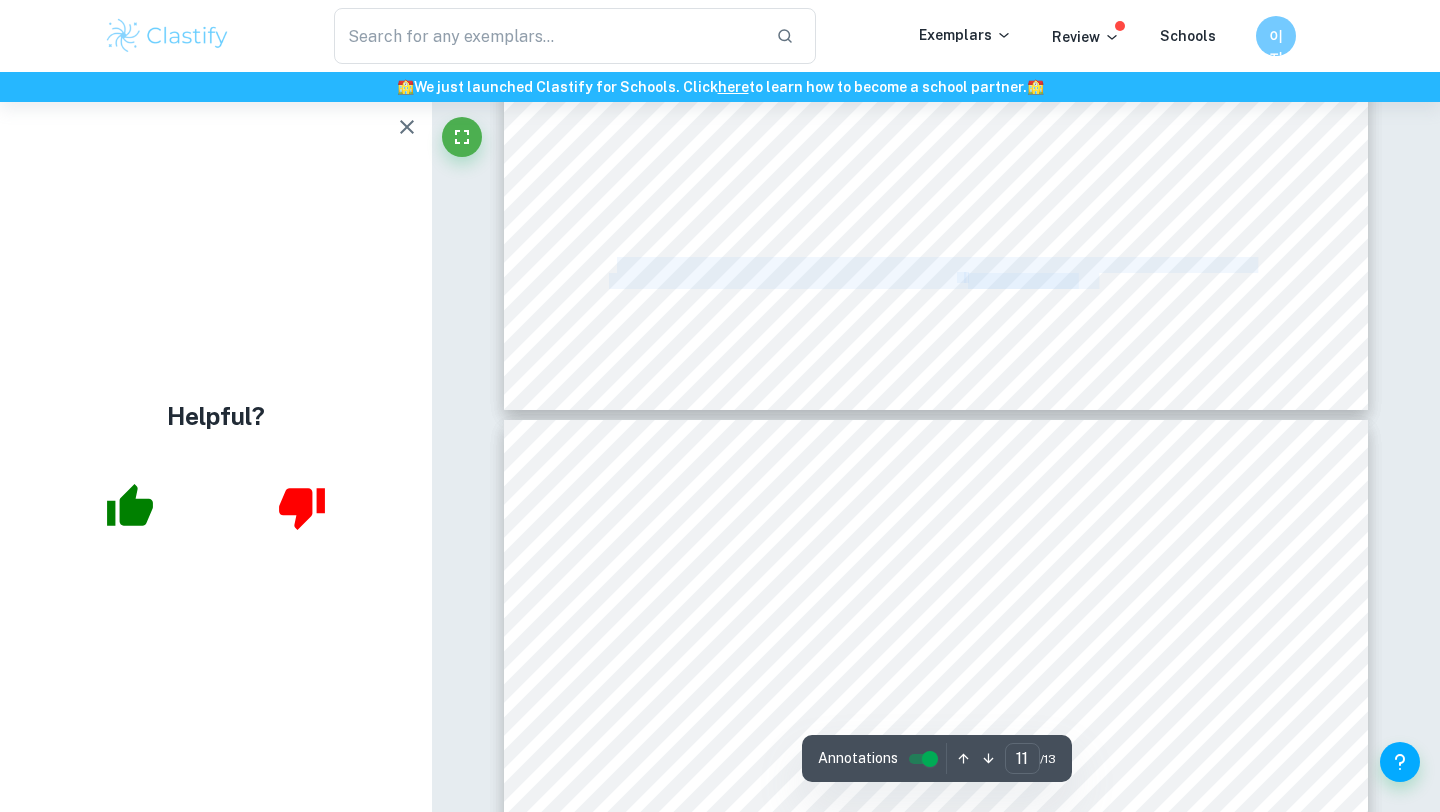 drag, startPoint x: 618, startPoint y: 264, endPoint x: 1097, endPoint y: 293, distance: 479.87708 